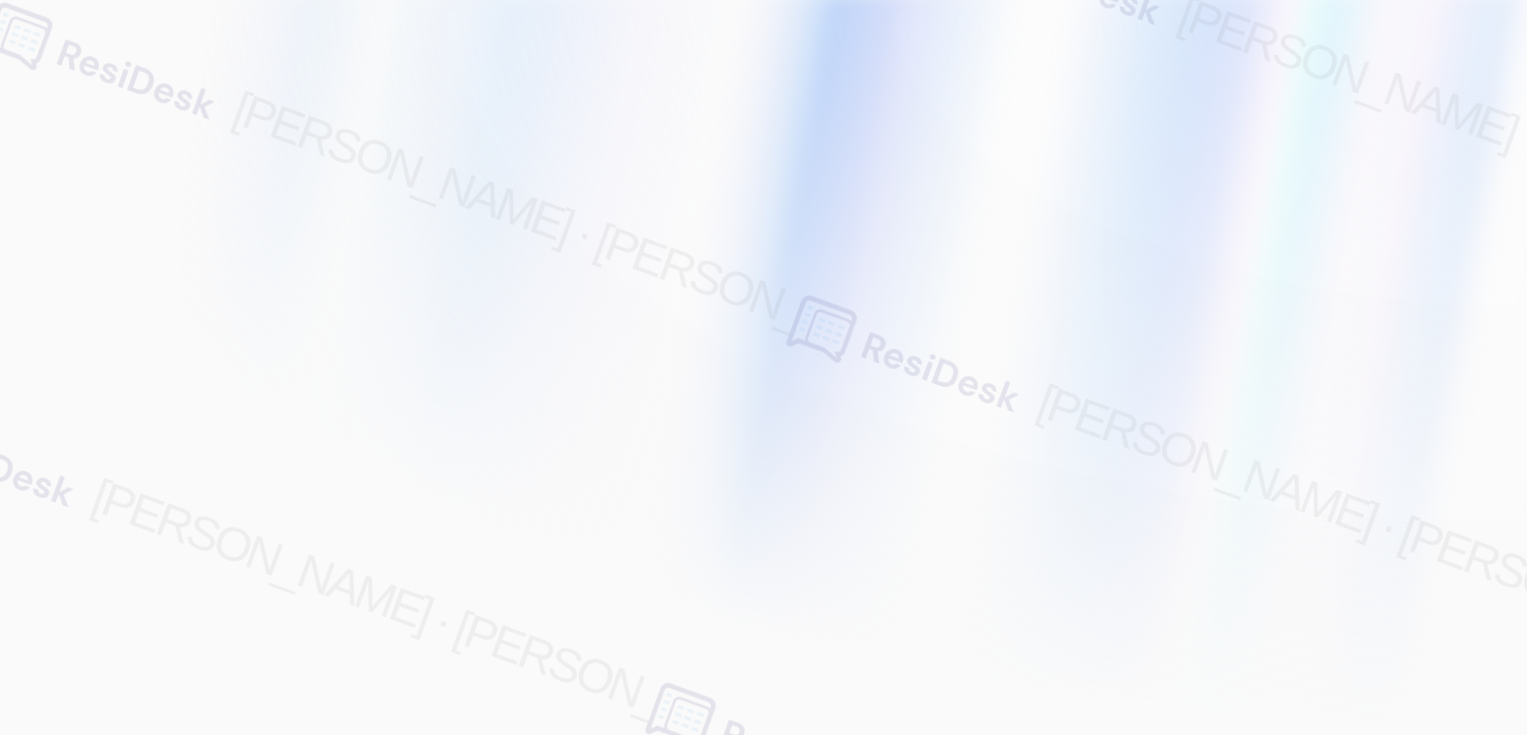 scroll, scrollTop: 0, scrollLeft: 0, axis: both 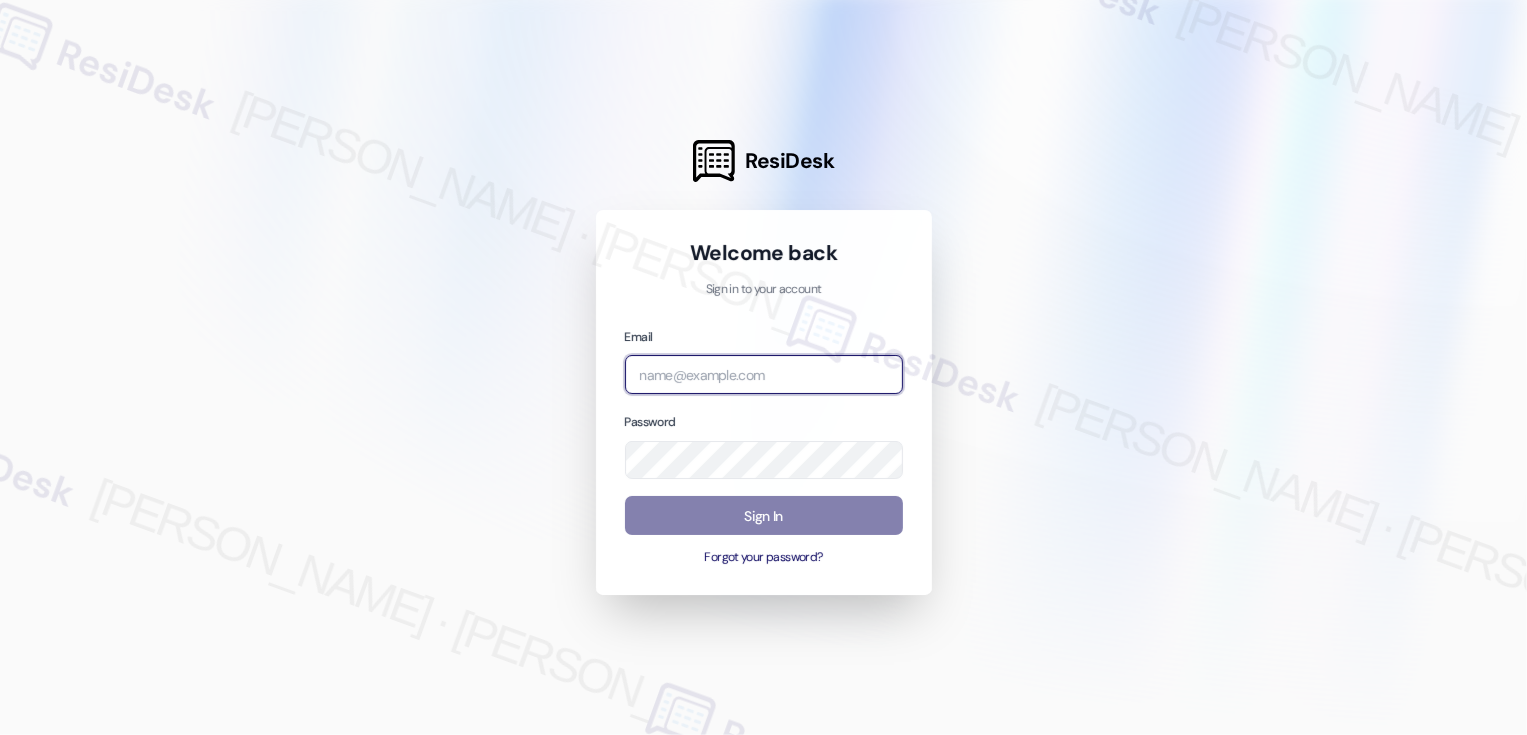 click at bounding box center (764, 374) 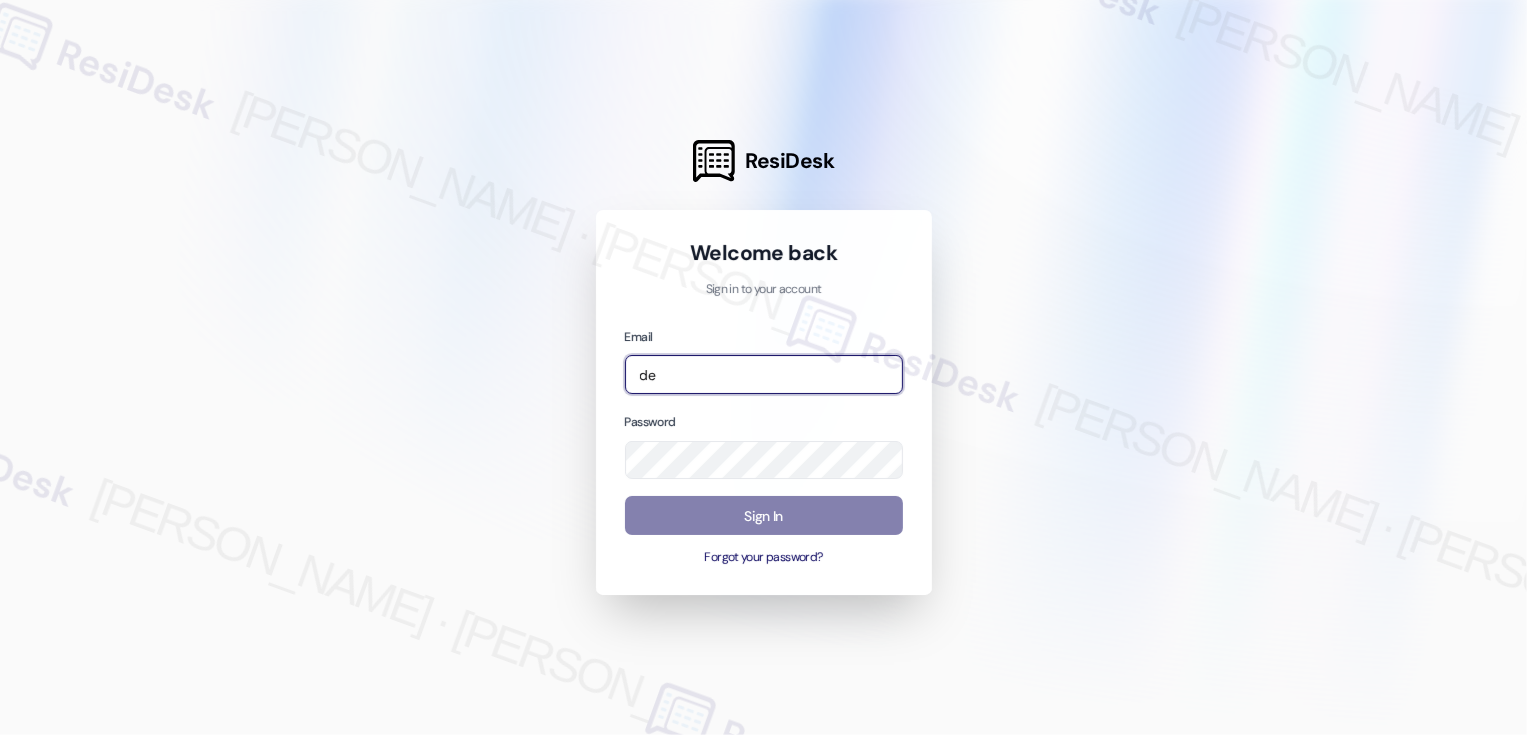 type on "d" 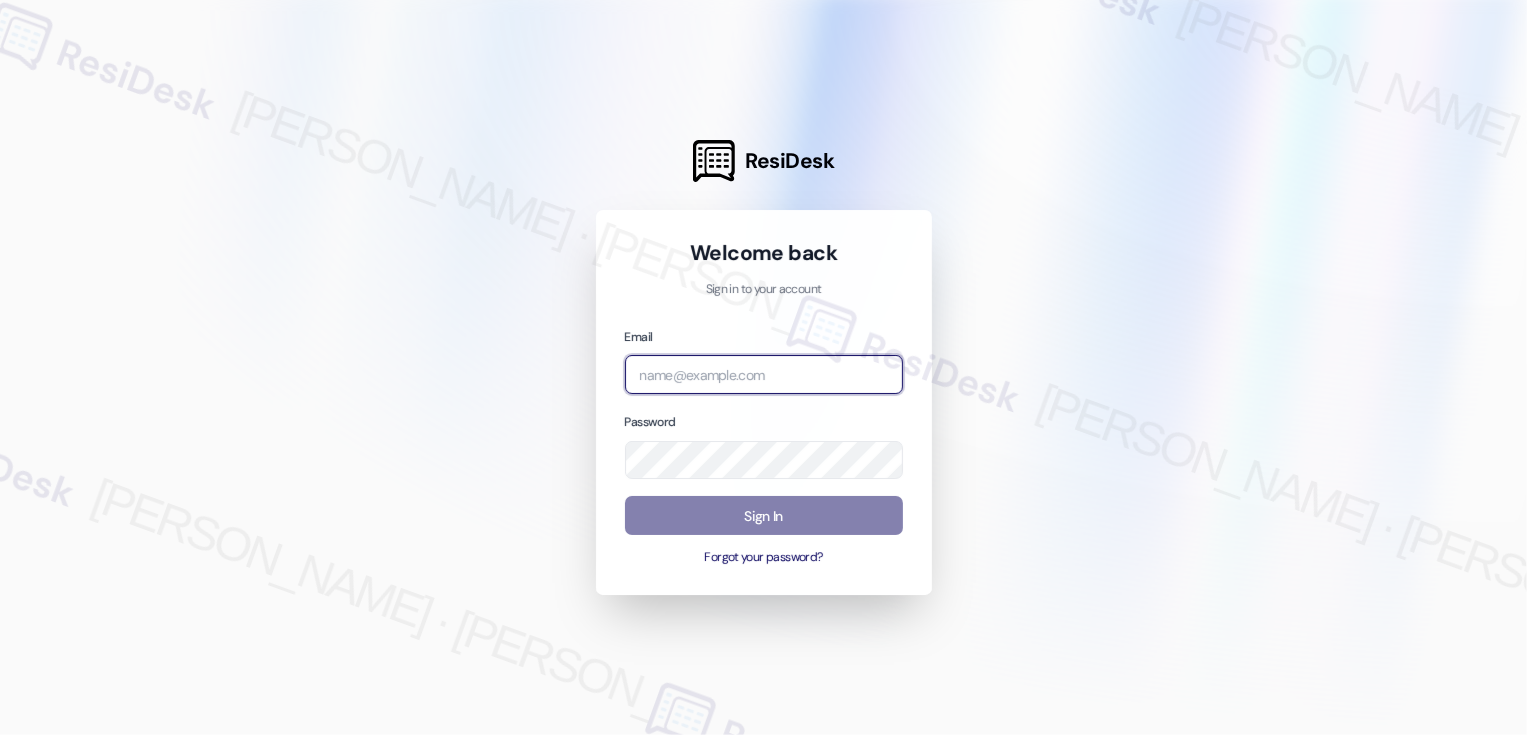 click at bounding box center [764, 374] 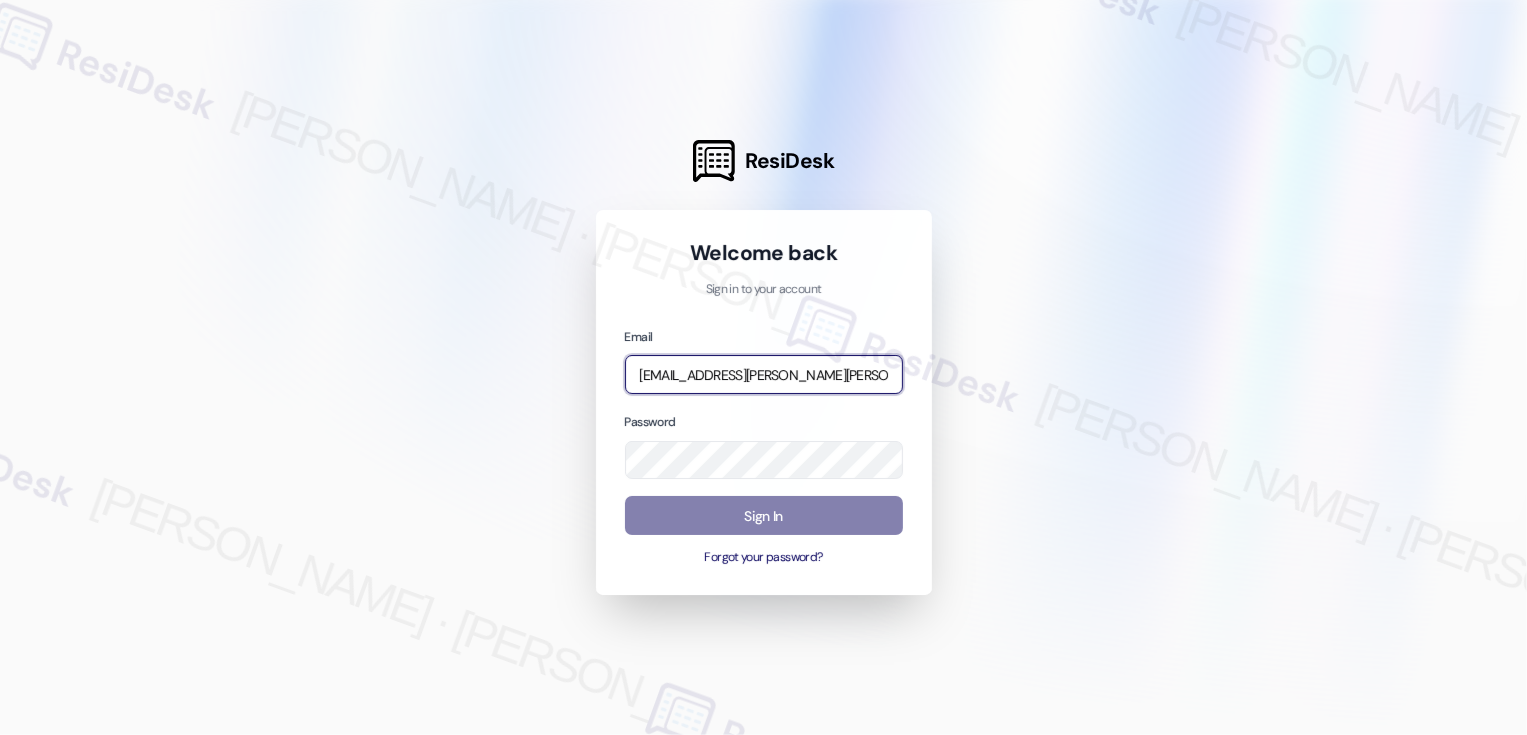 scroll, scrollTop: 0, scrollLeft: 75, axis: horizontal 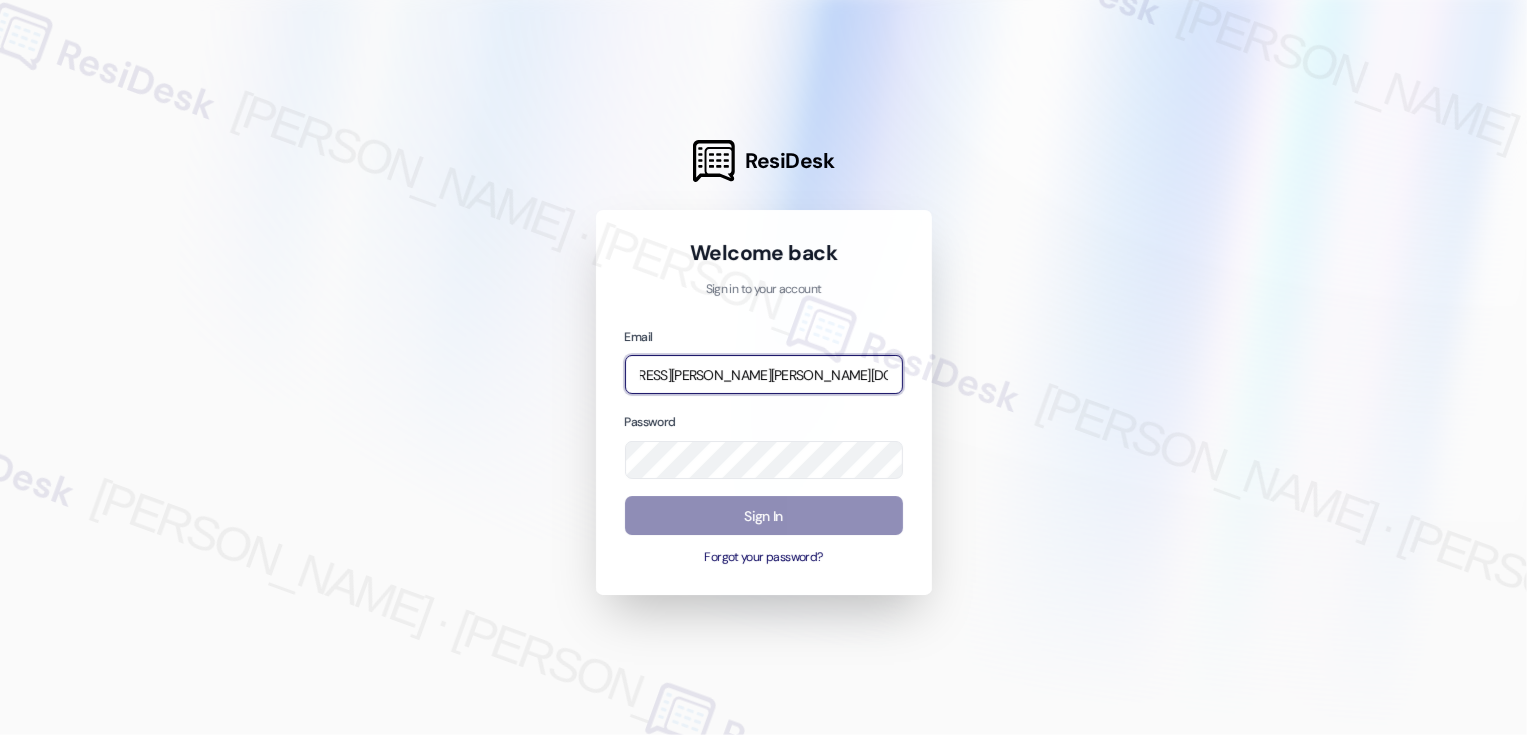 type on "[EMAIL_ADDRESS][PERSON_NAME][PERSON_NAME][DOMAIN_NAME]" 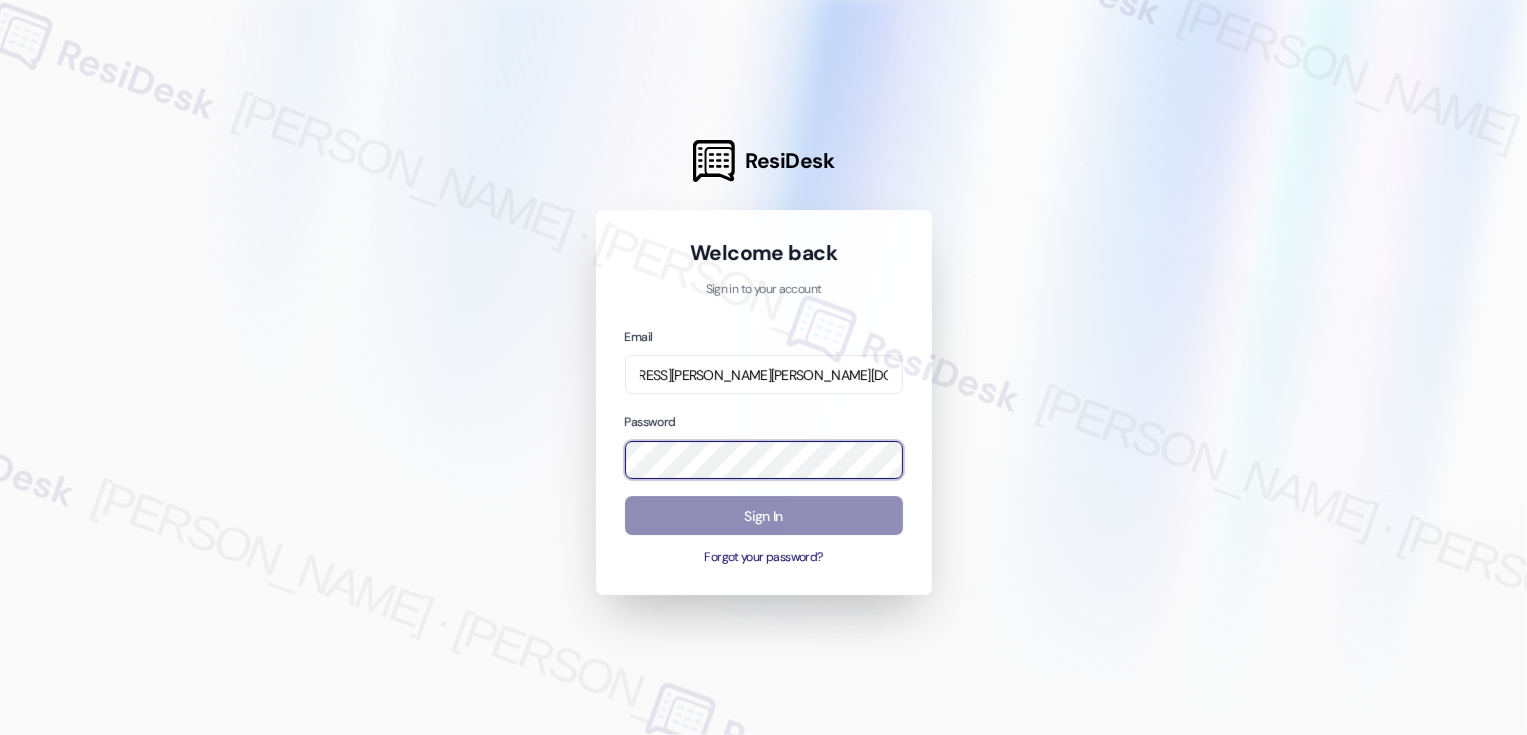 scroll, scrollTop: 0, scrollLeft: 0, axis: both 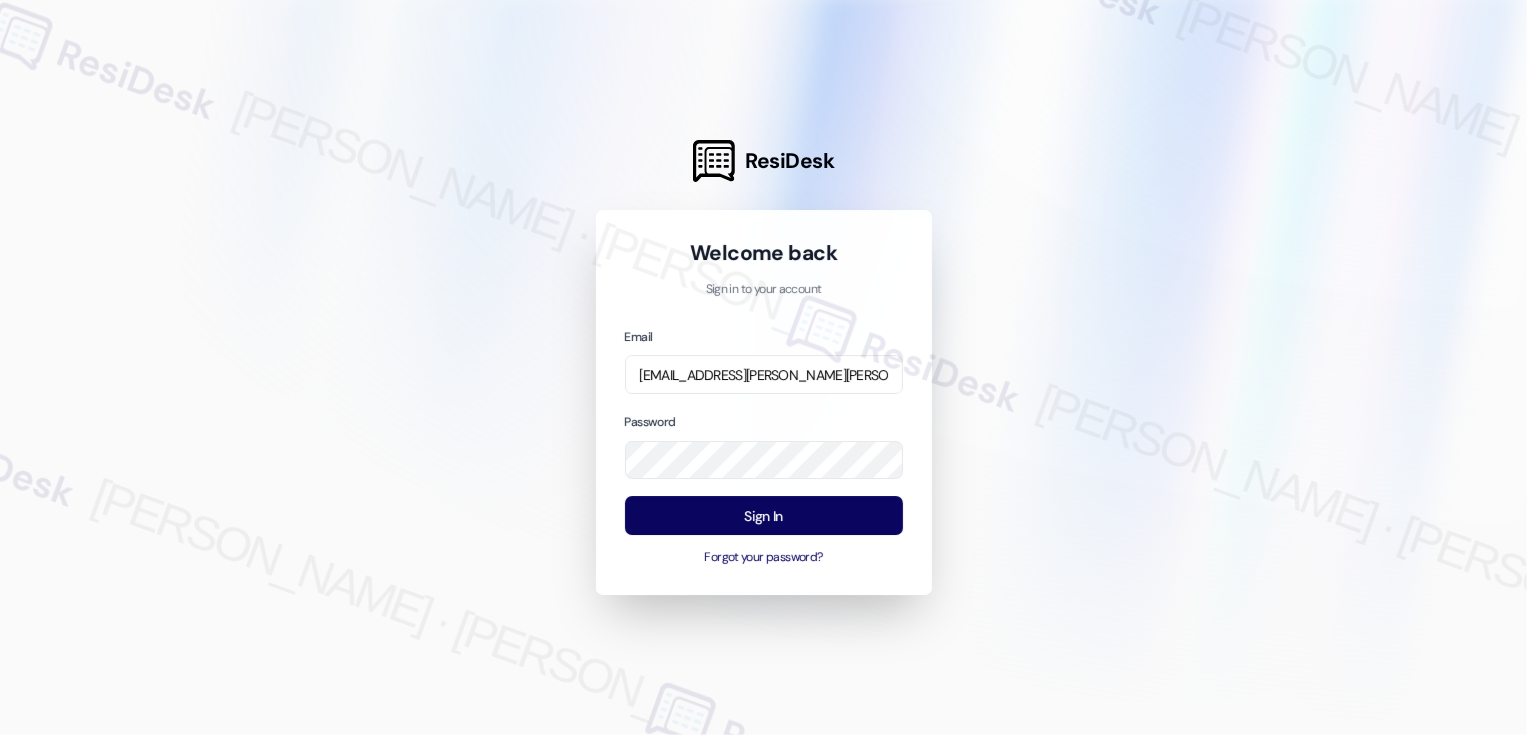 click on "Welcome back Sign in to your account Email [EMAIL_ADDRESS][PERSON_NAME][PERSON_NAME][DOMAIN_NAME] Password Sign In Forgot your password?" at bounding box center (764, 403) 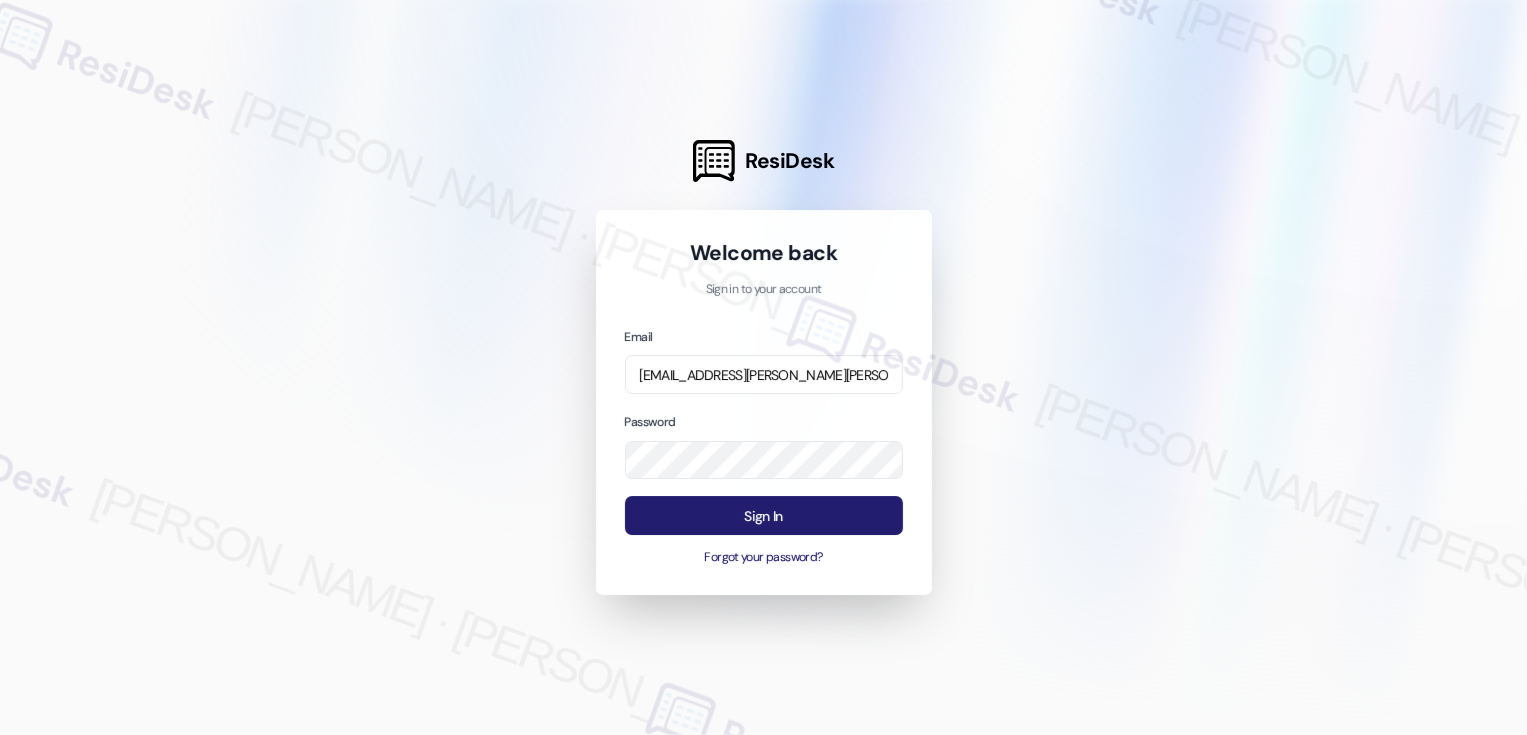 click on "Sign In" at bounding box center (764, 515) 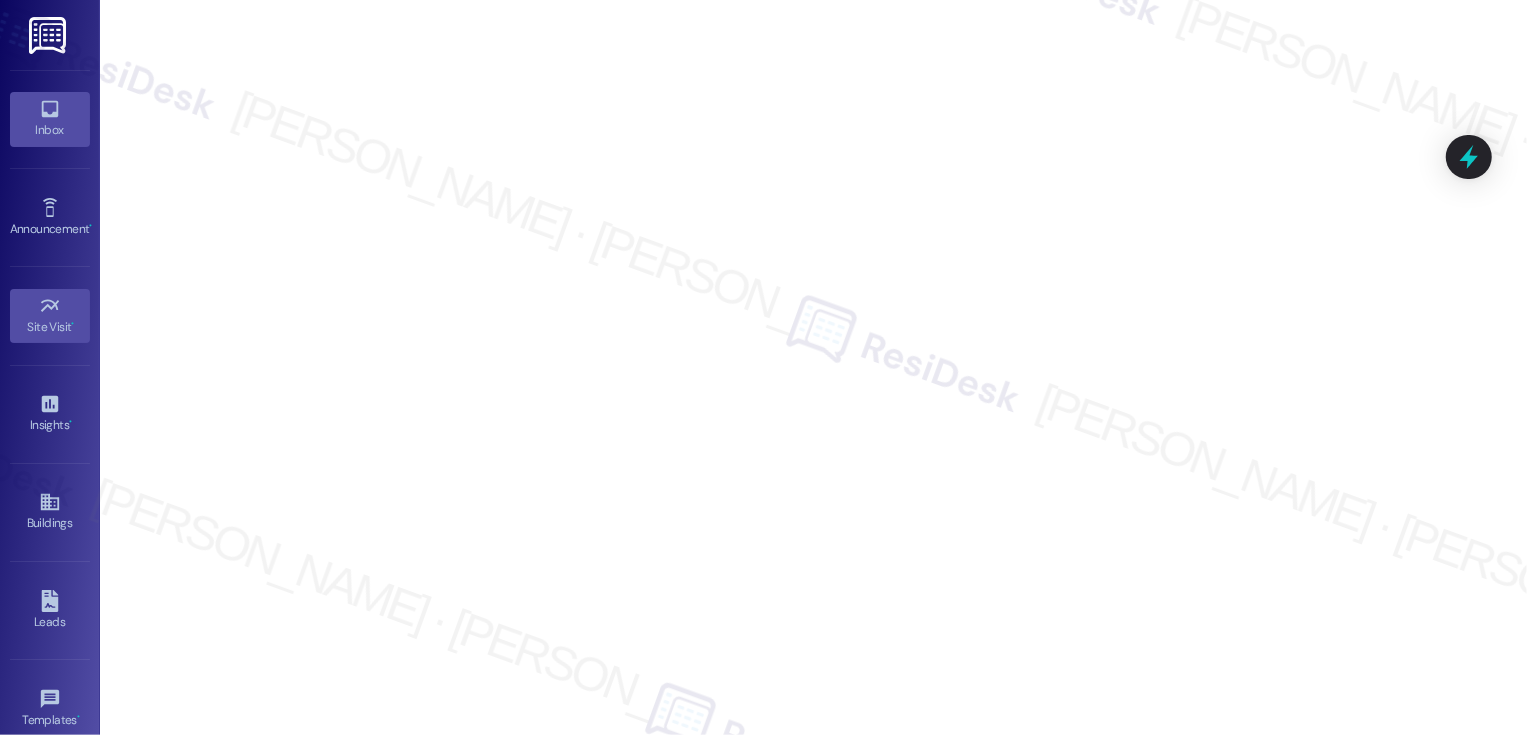 click on "Inbox" at bounding box center [50, 119] 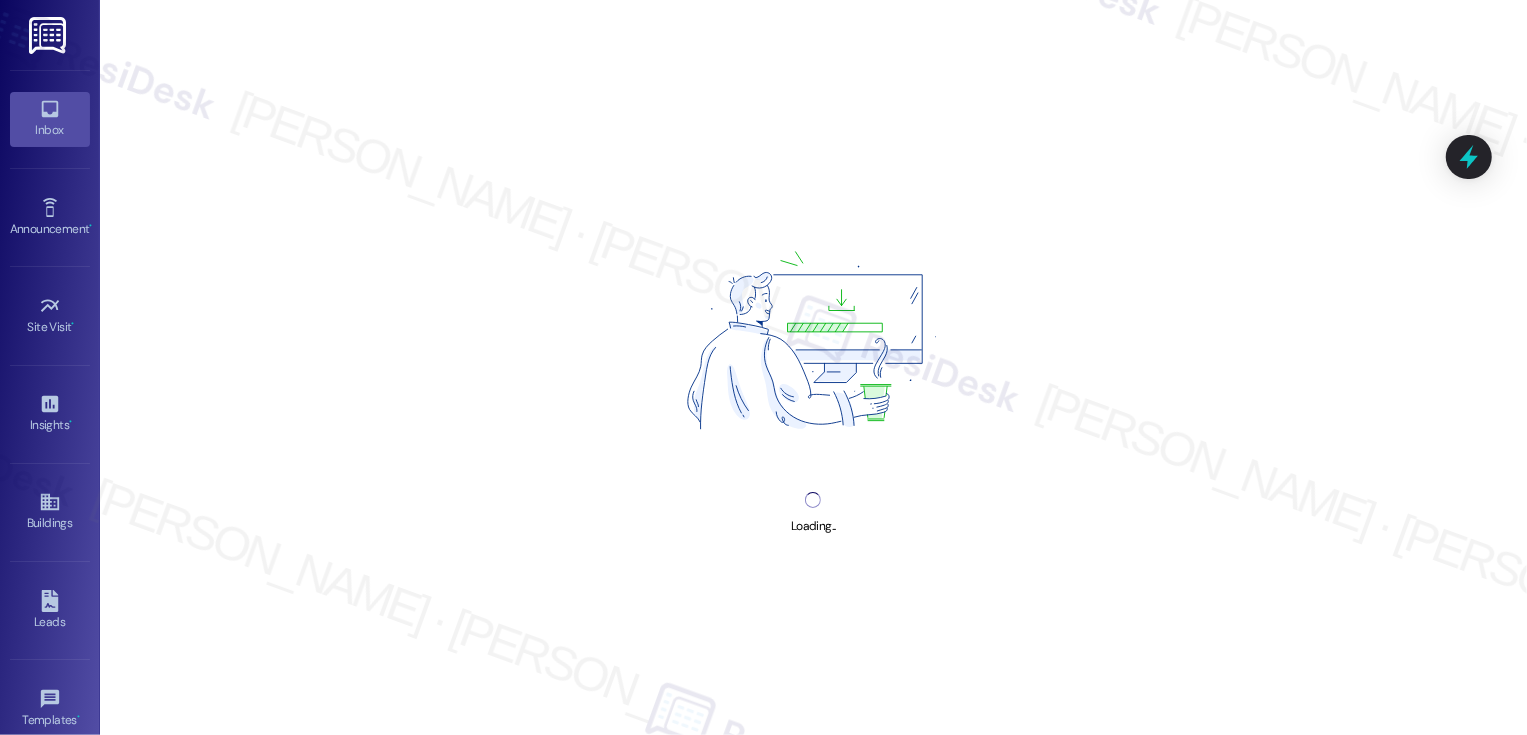 click on "Inbox" at bounding box center (50, 119) 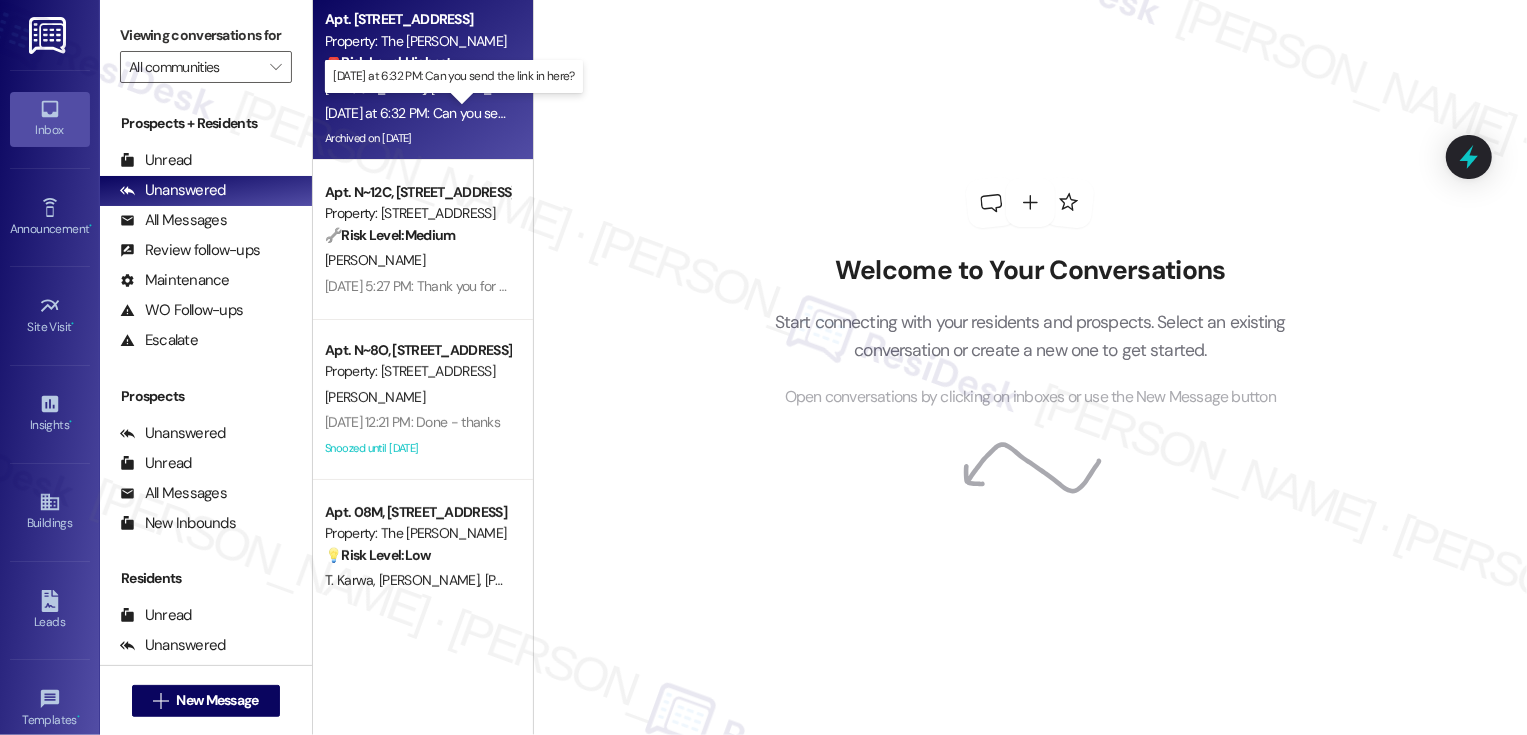 click on "[DATE] at 6:32 PM: Can you send the link in here? [DATE] at 6:32 PM: Can you send the link in here?" at bounding box center [465, 113] 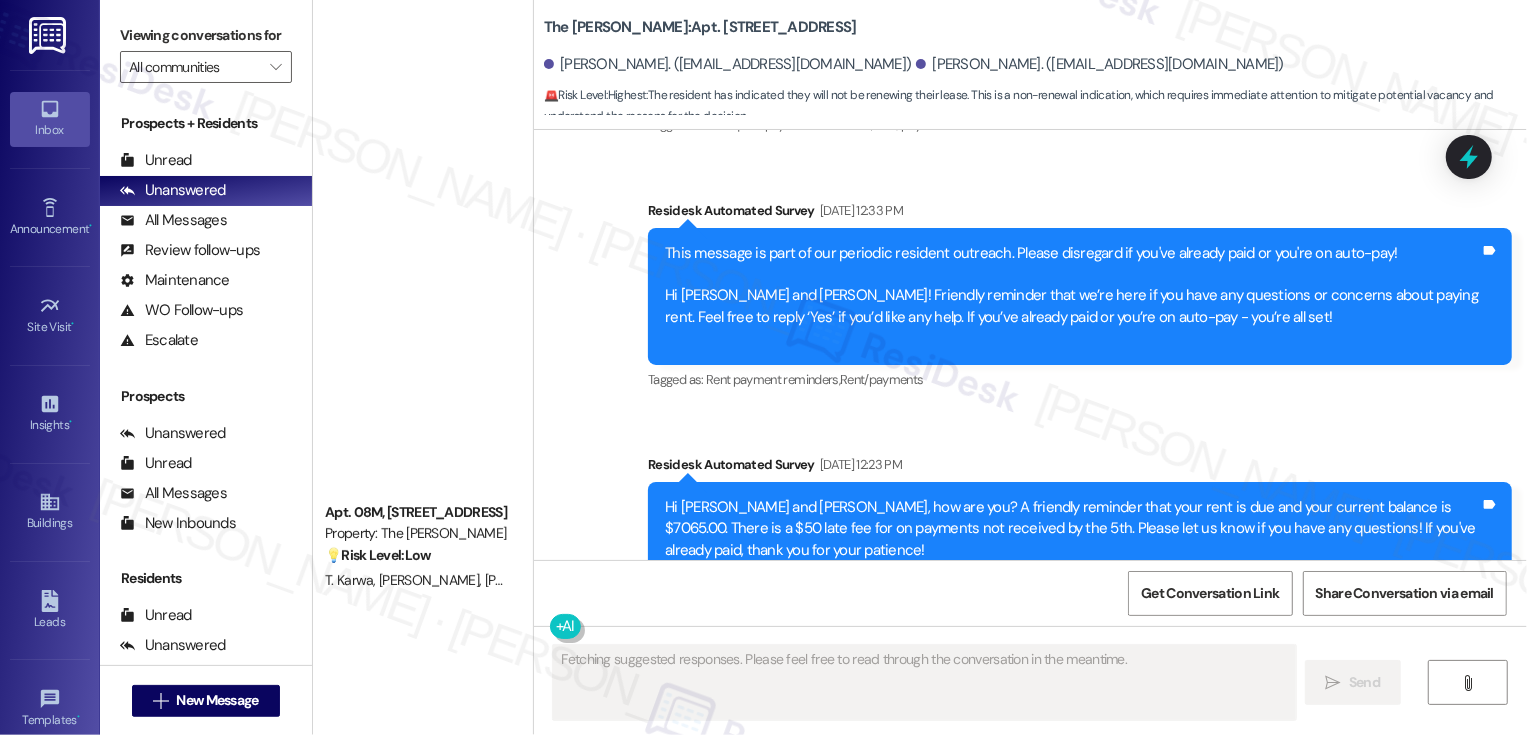scroll, scrollTop: 15044, scrollLeft: 0, axis: vertical 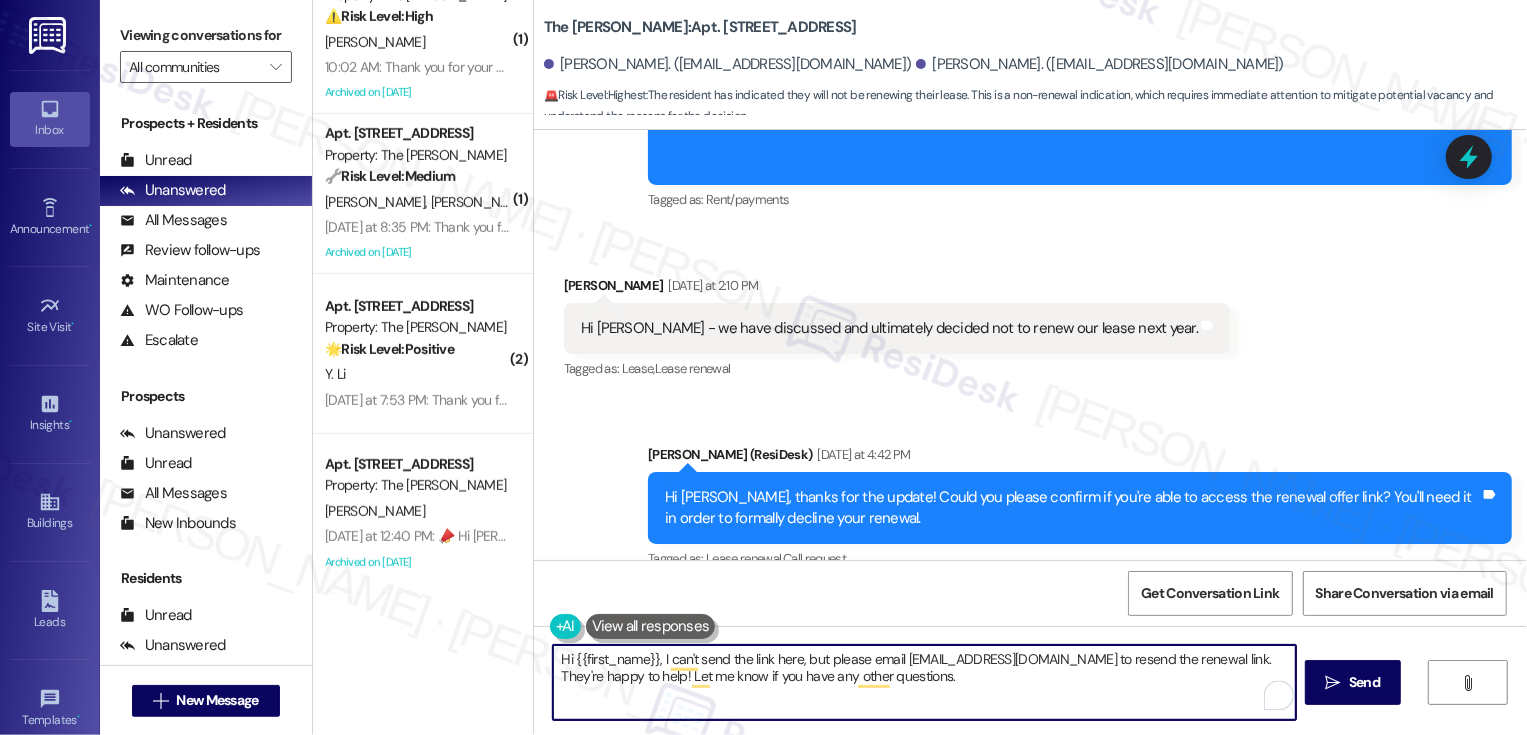 drag, startPoint x: 818, startPoint y: 660, endPoint x: 1113, endPoint y: 657, distance: 295.01526 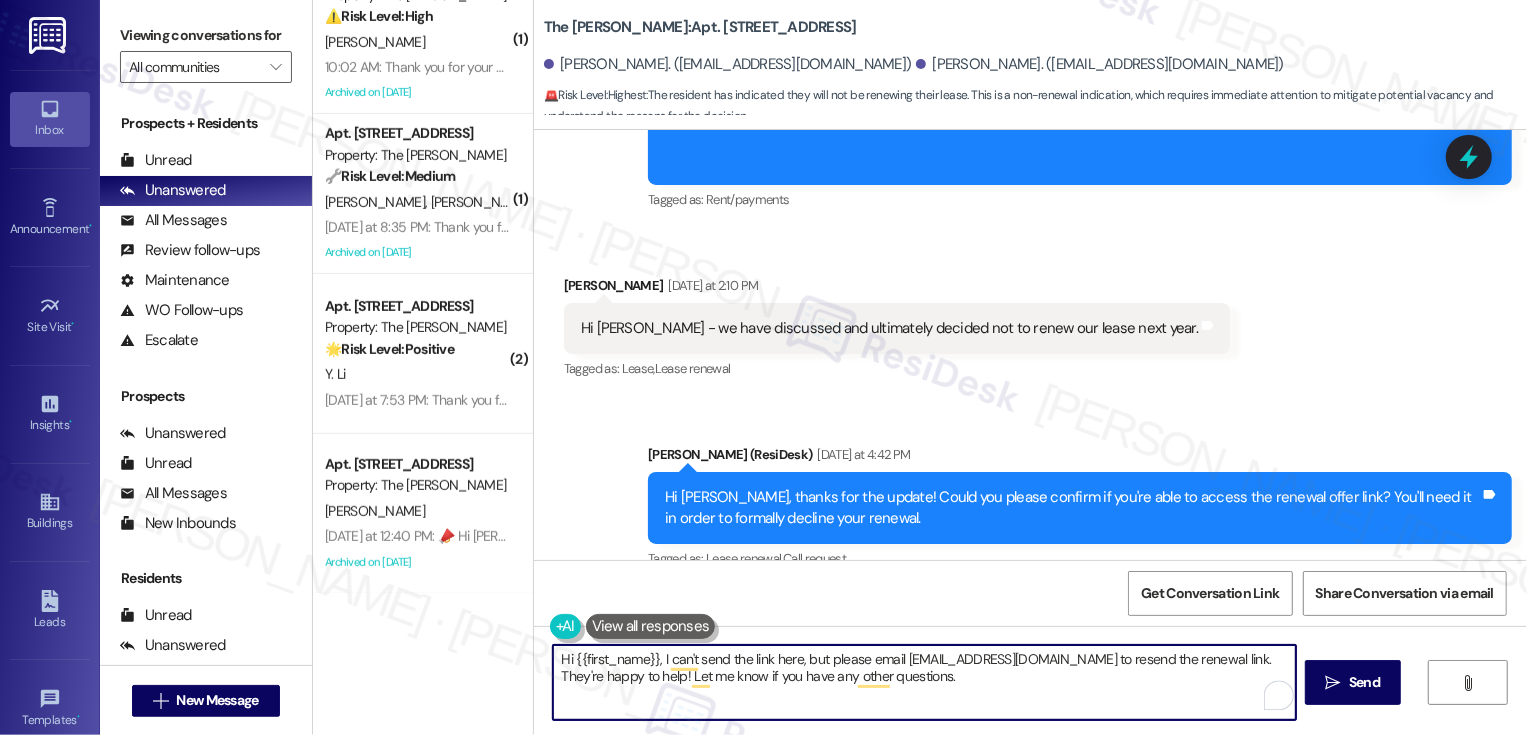 click on "Hi {{first_name}}, I can't send the link here, but please email [EMAIL_ADDRESS][DOMAIN_NAME] to resend the renewal link. They're happy to help! Let me know if you have any other questions." at bounding box center (924, 682) 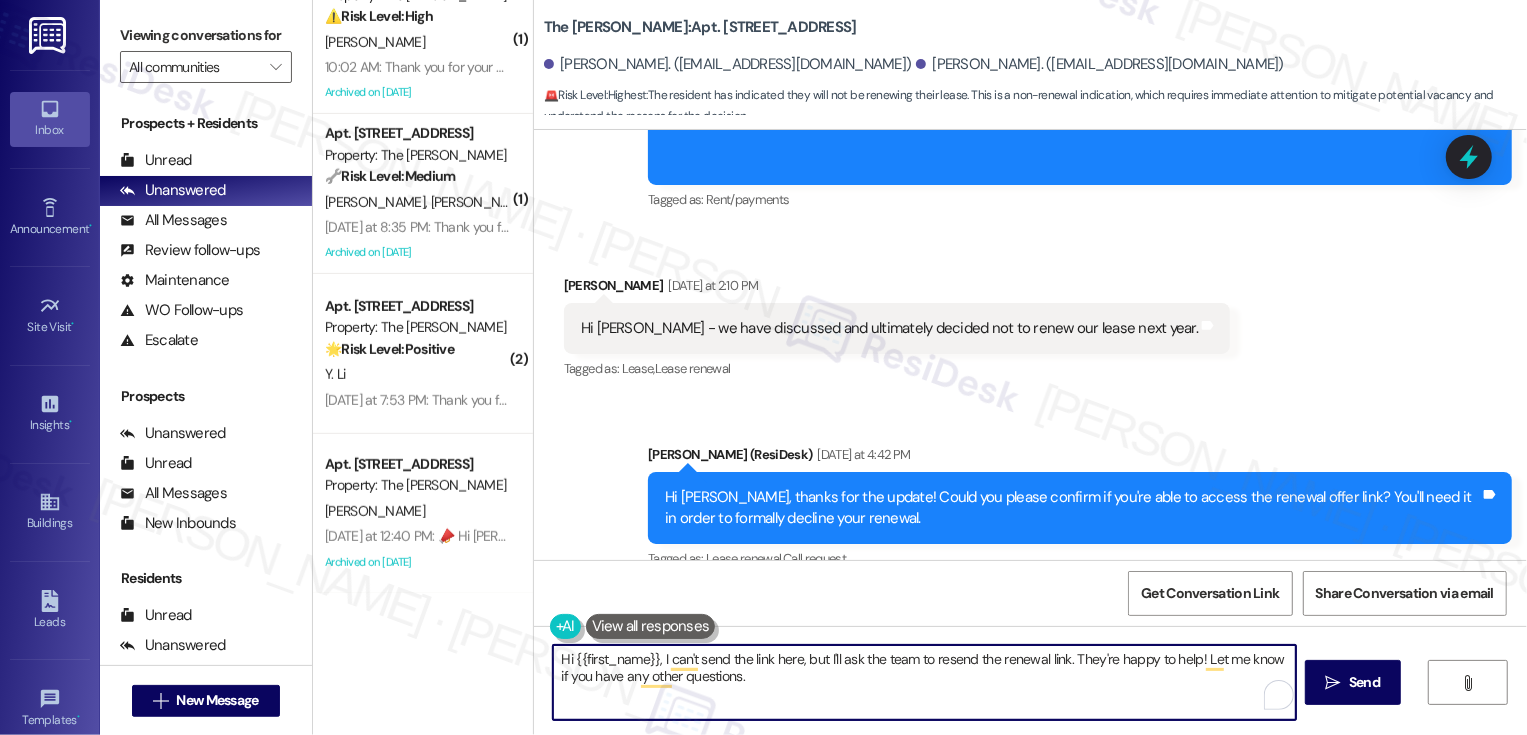 click on "Hi {{first_name}}, I can't send the link here, but I'll ask the team to resend the renewal link. They're happy to help! Let me know if you have any other questions.  Send " at bounding box center (1030, 701) 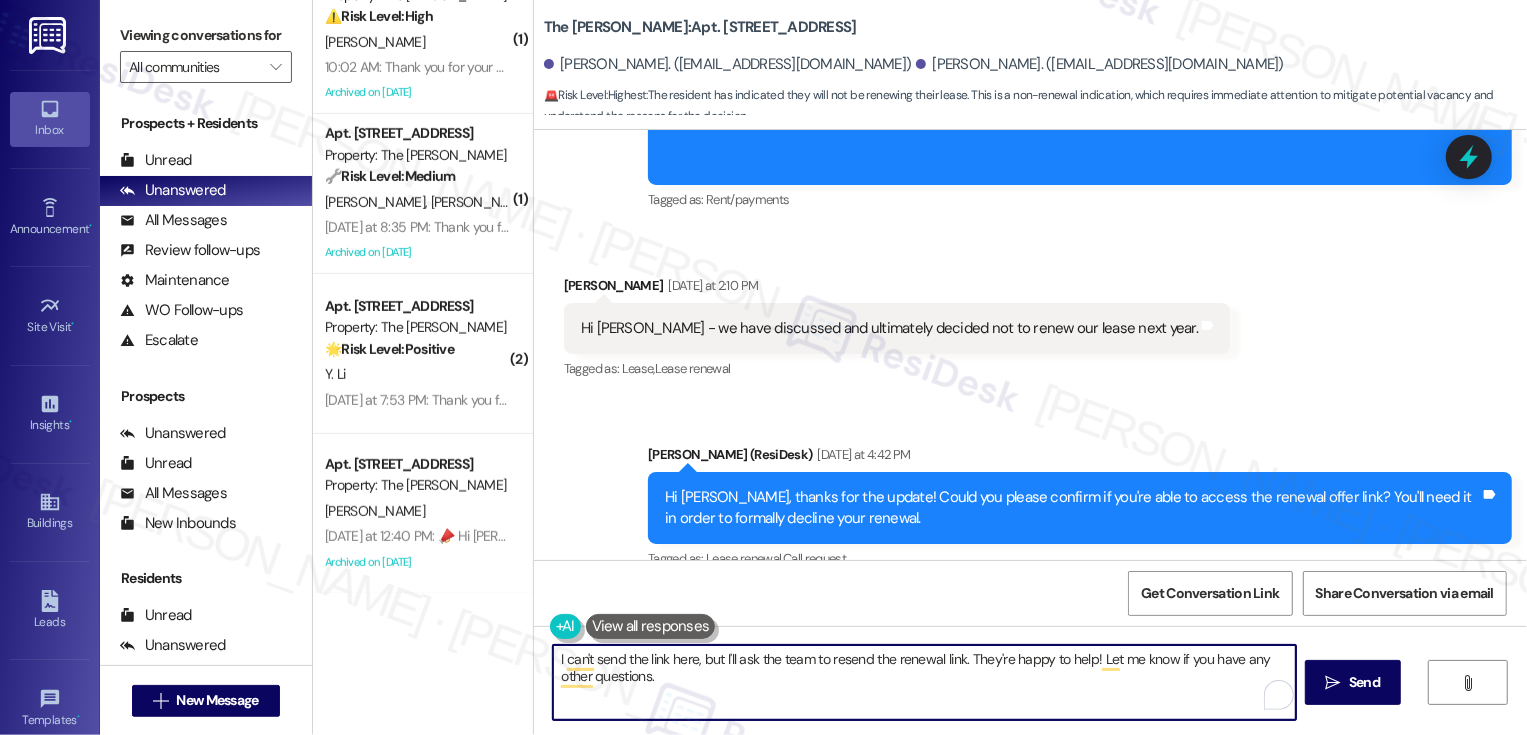 click on "I can't send the link here, but I'll ask the team to resend the renewal link. They're happy to help! Let me know if you have any other questions." at bounding box center [924, 682] 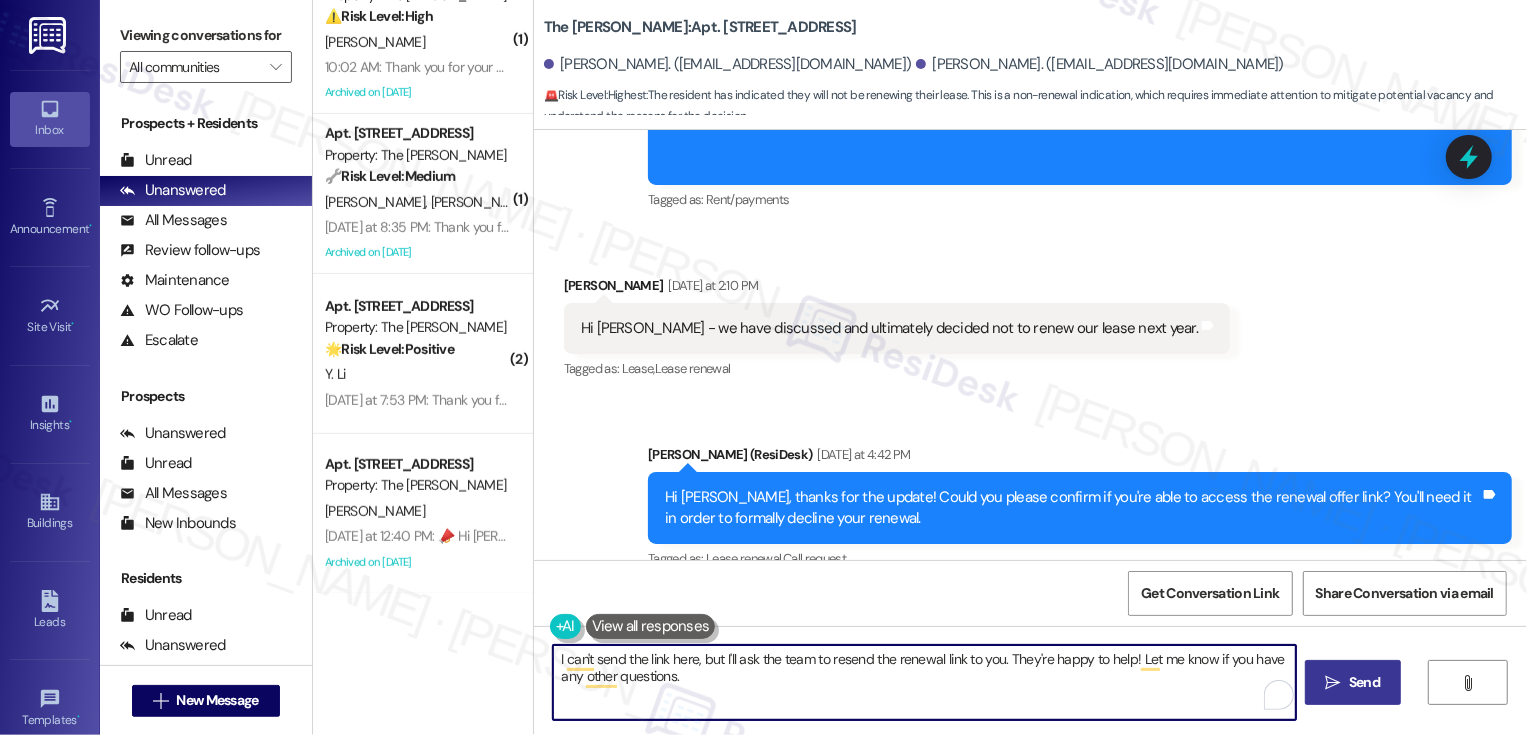 type on "I can't send the link here, but I'll ask the team to resend the renewal link to you. They're happy to help! Let me know if you have any other questions." 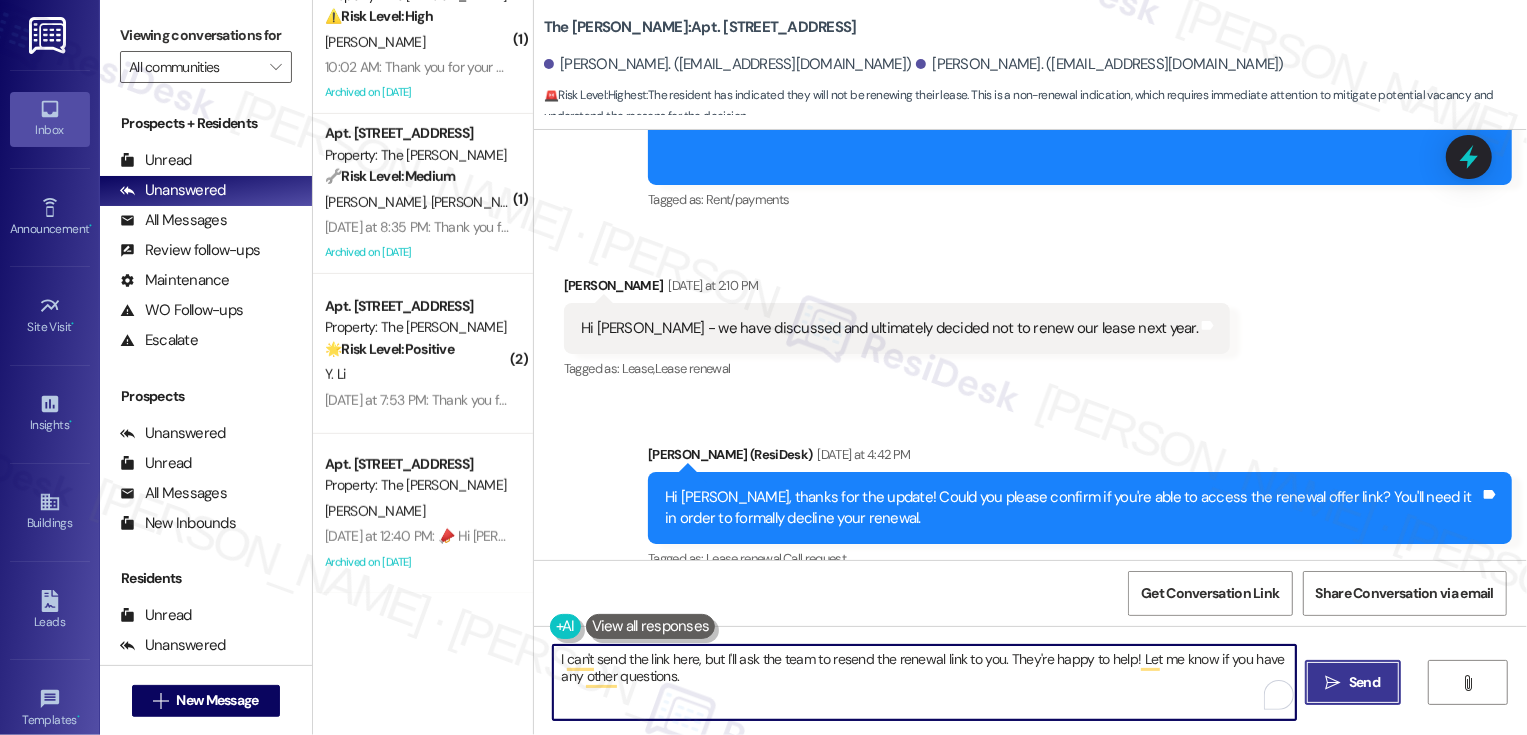 click on " Send" at bounding box center [1353, 682] 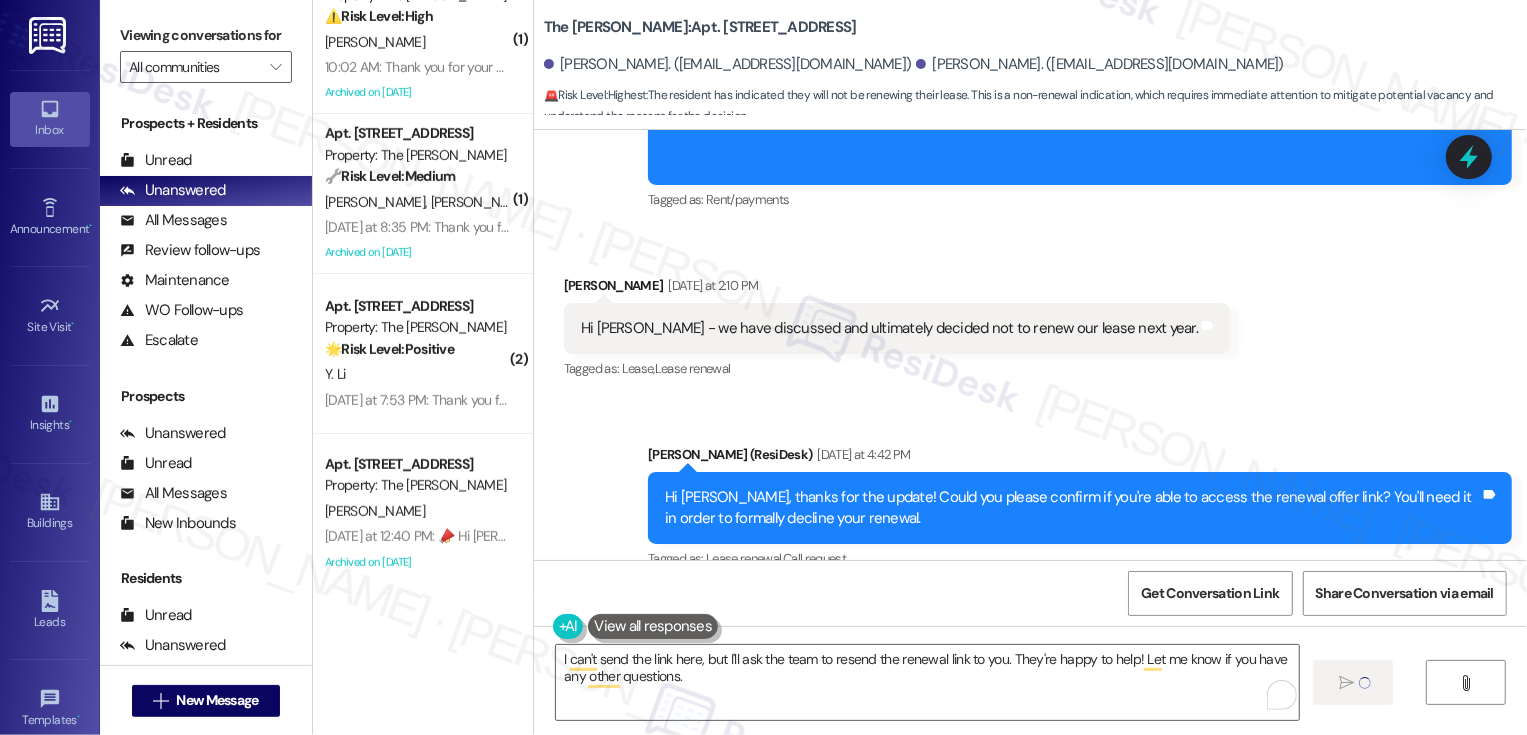 type 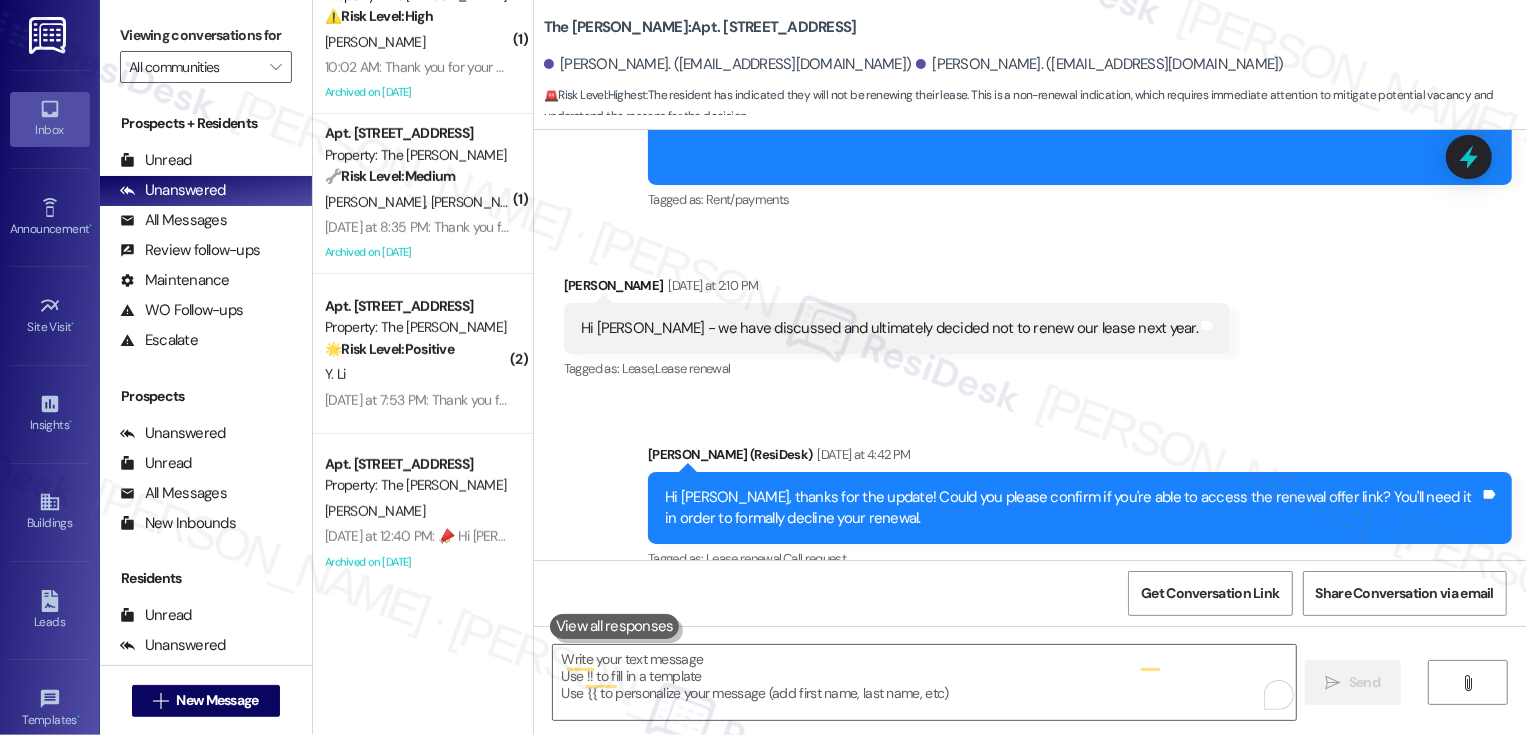 scroll, scrollTop: 15044, scrollLeft: 0, axis: vertical 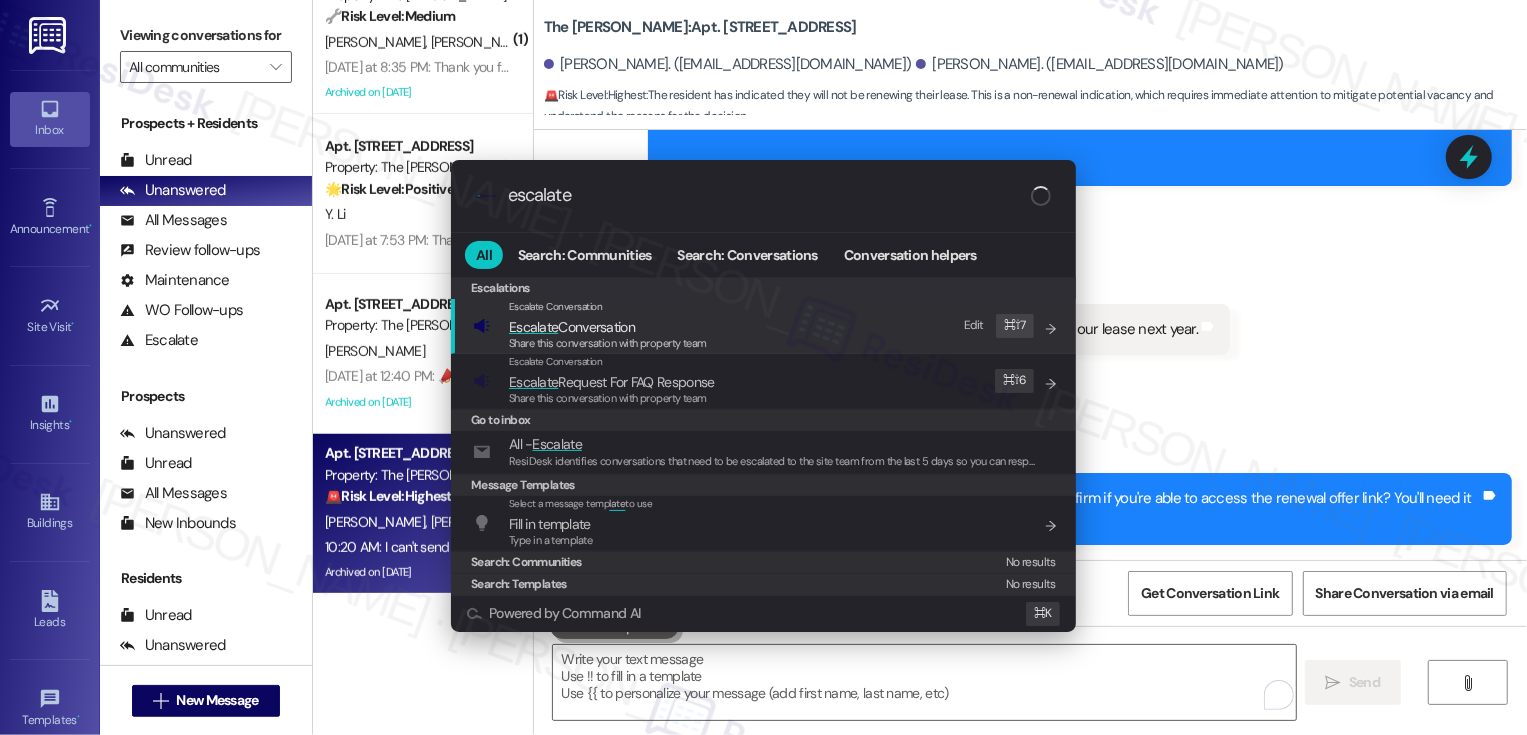 type on "escalate" 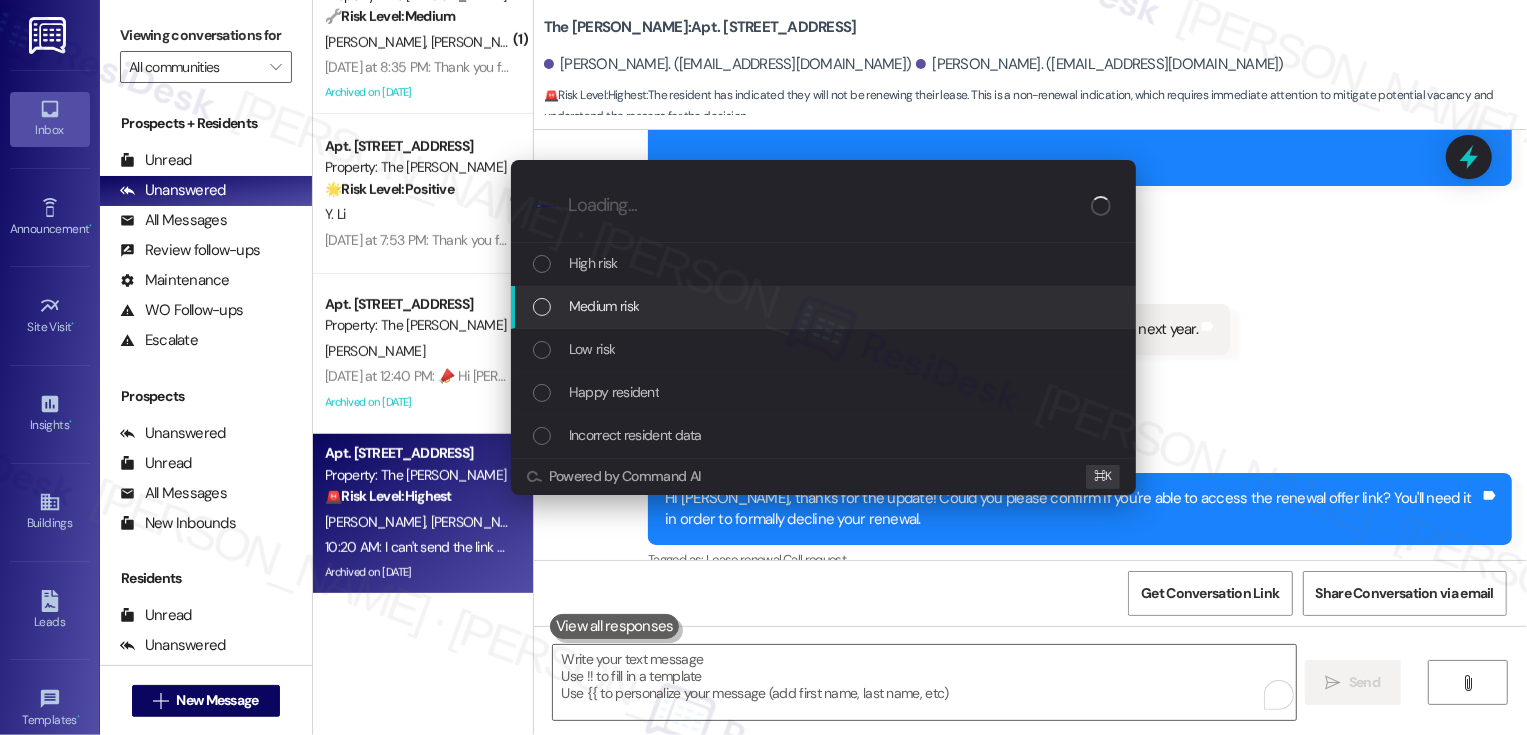 click on "Medium risk" at bounding box center (823, 307) 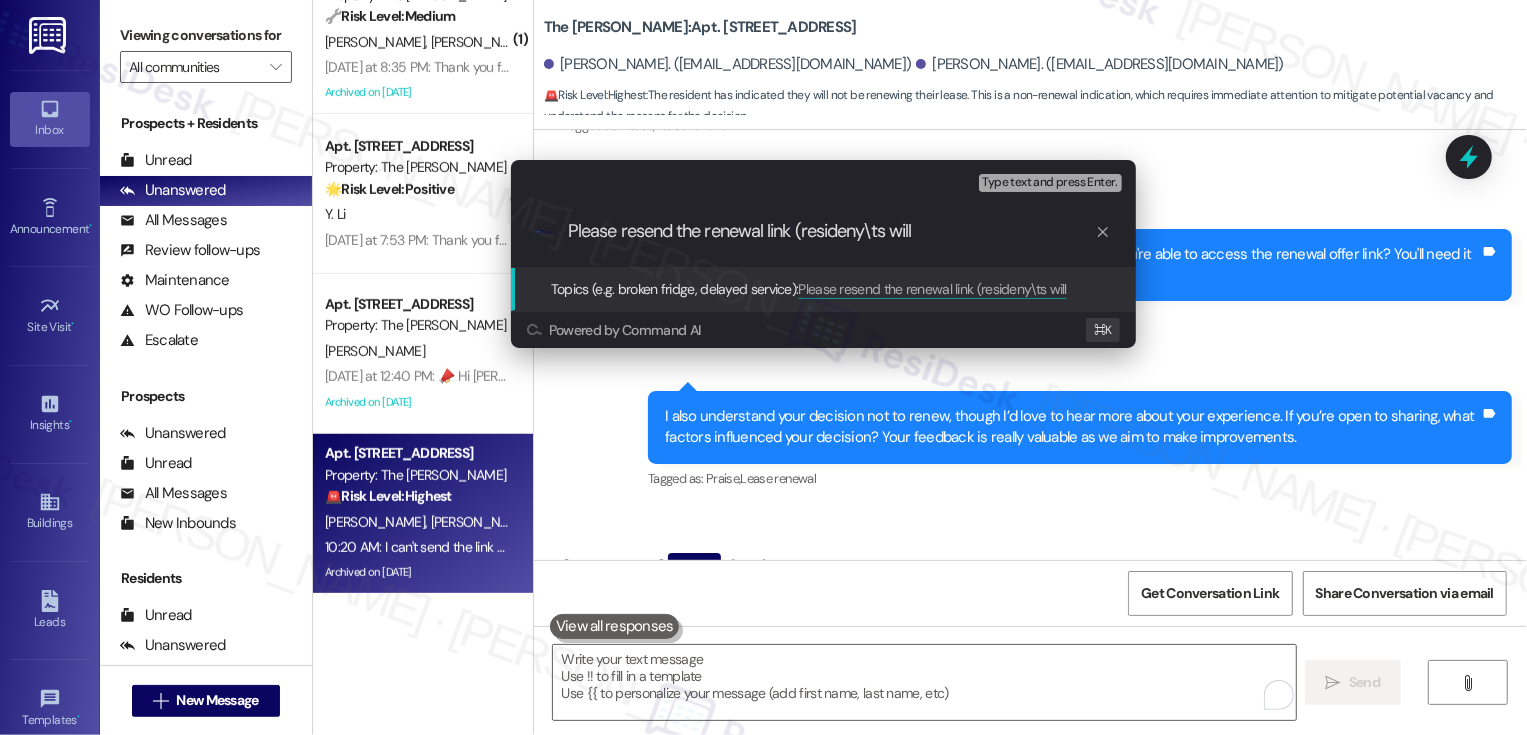 scroll, scrollTop: 15344, scrollLeft: 0, axis: vertical 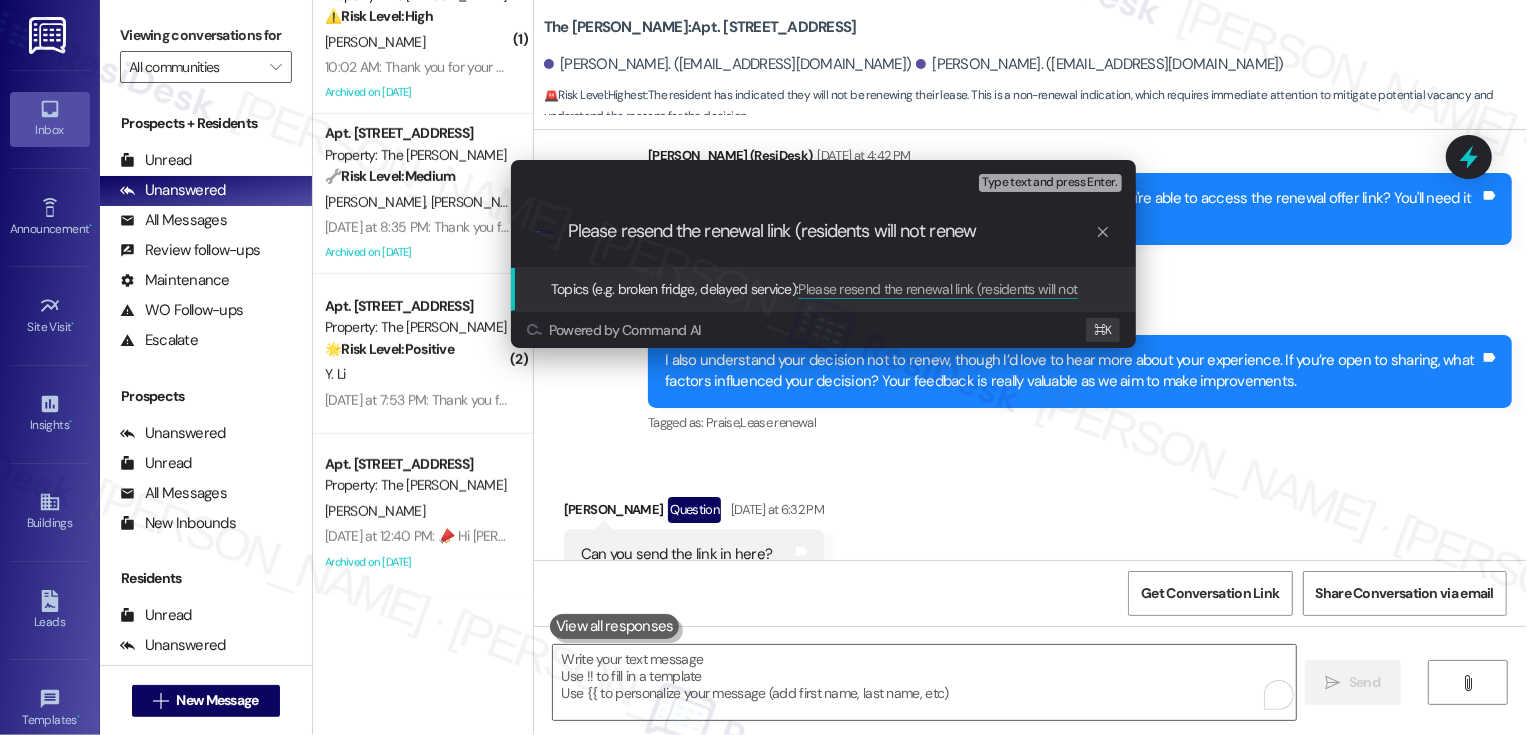 type on "Please resend the renewal link (residents will not renew)" 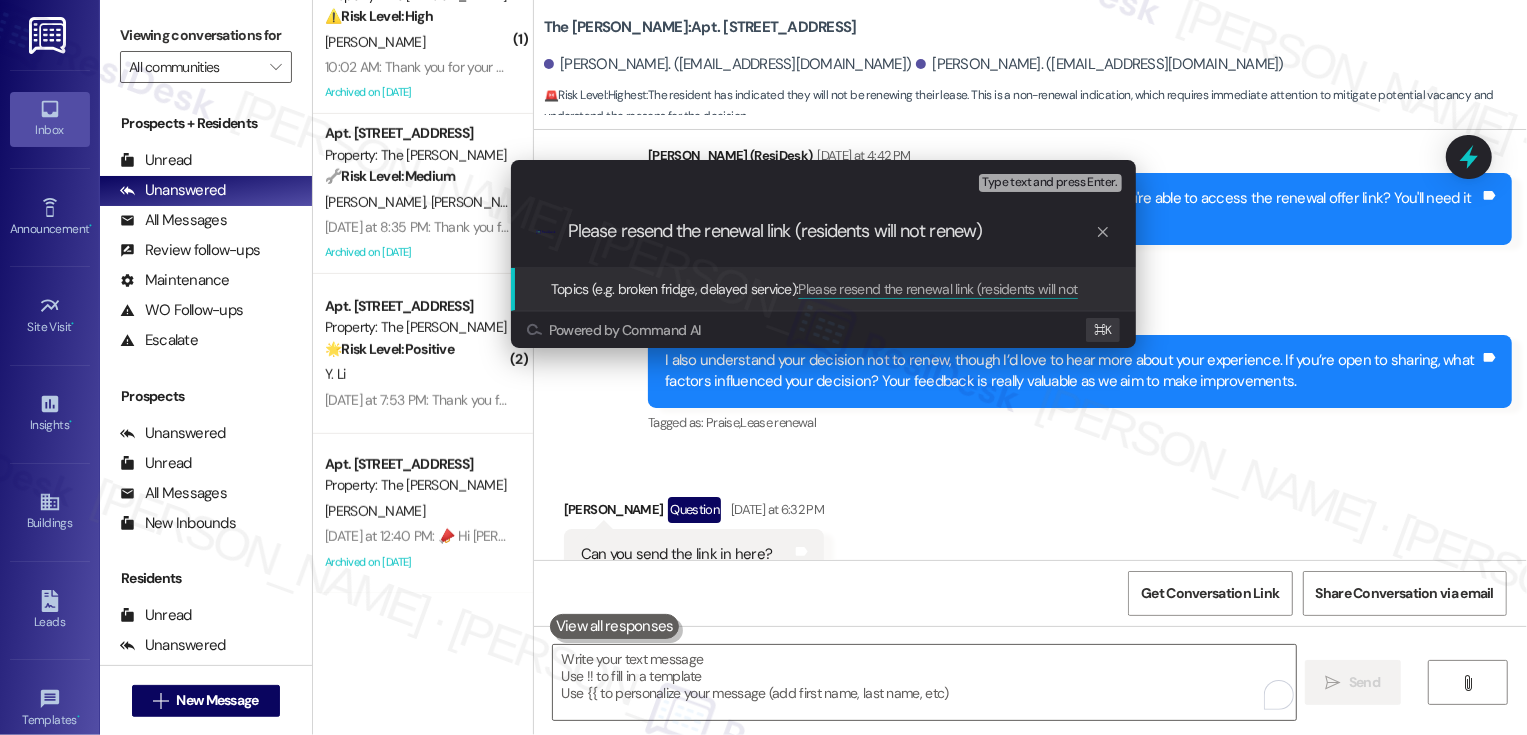 type 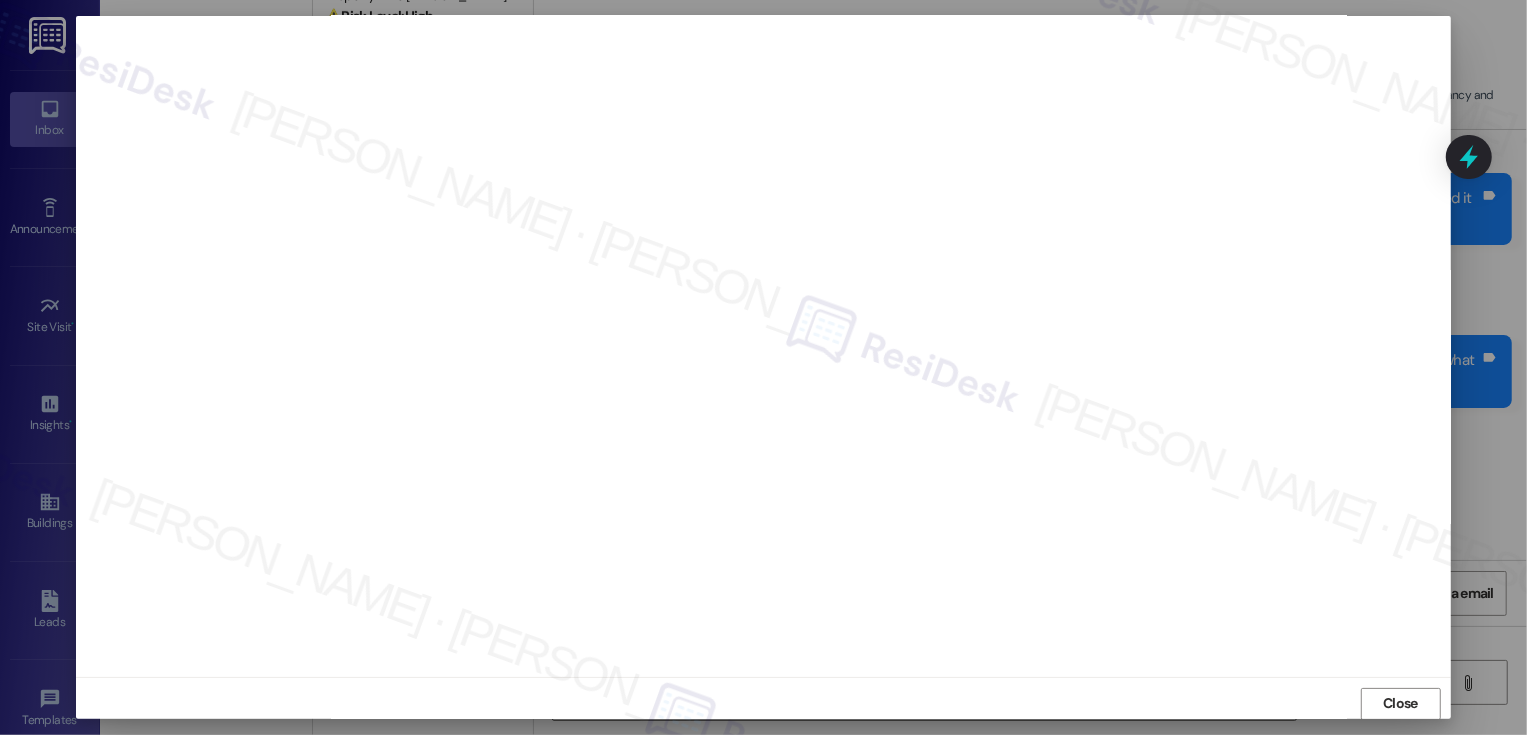 scroll, scrollTop: 11, scrollLeft: 0, axis: vertical 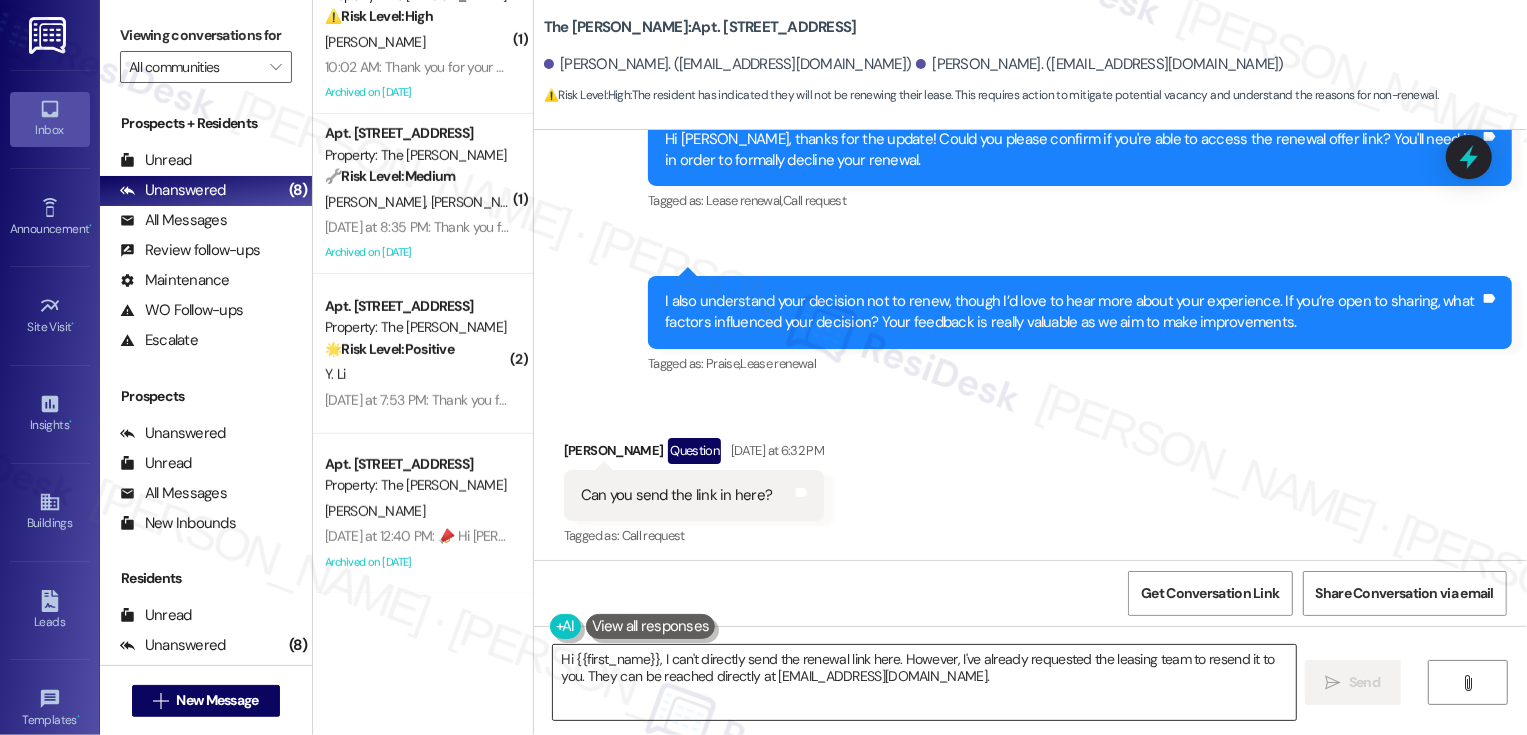 click on "Hi {{first_name}}, I can't directly send the renewal link here. However, I've already requested the leasing team to resend it to you. They can be" at bounding box center [924, 682] 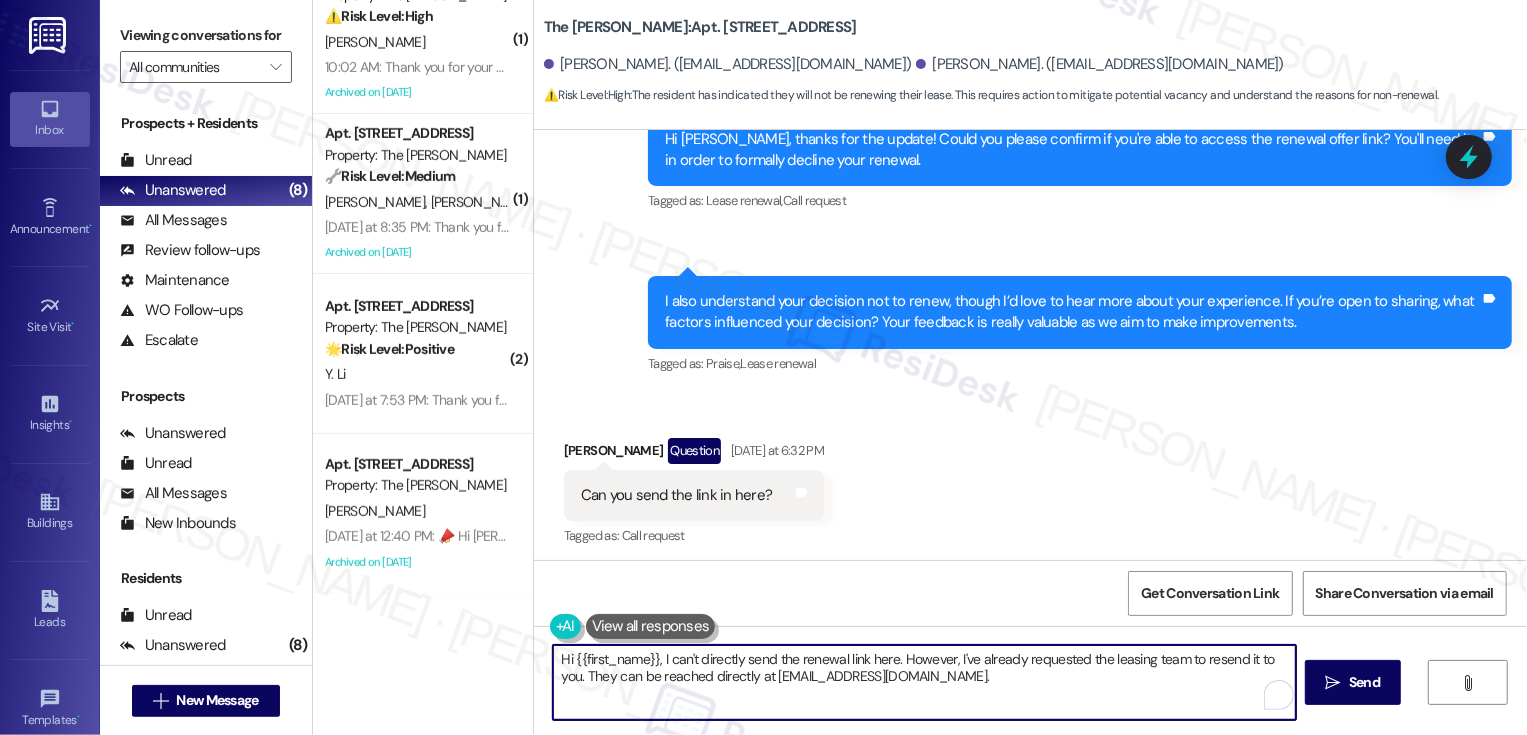 click on "Hi {{first_name}}, I can't directly send the renewal link here. However, I've already requested the leasing team to resend it to you. They can be reached directly at [EMAIL_ADDRESS][DOMAIN_NAME]." at bounding box center (924, 682) 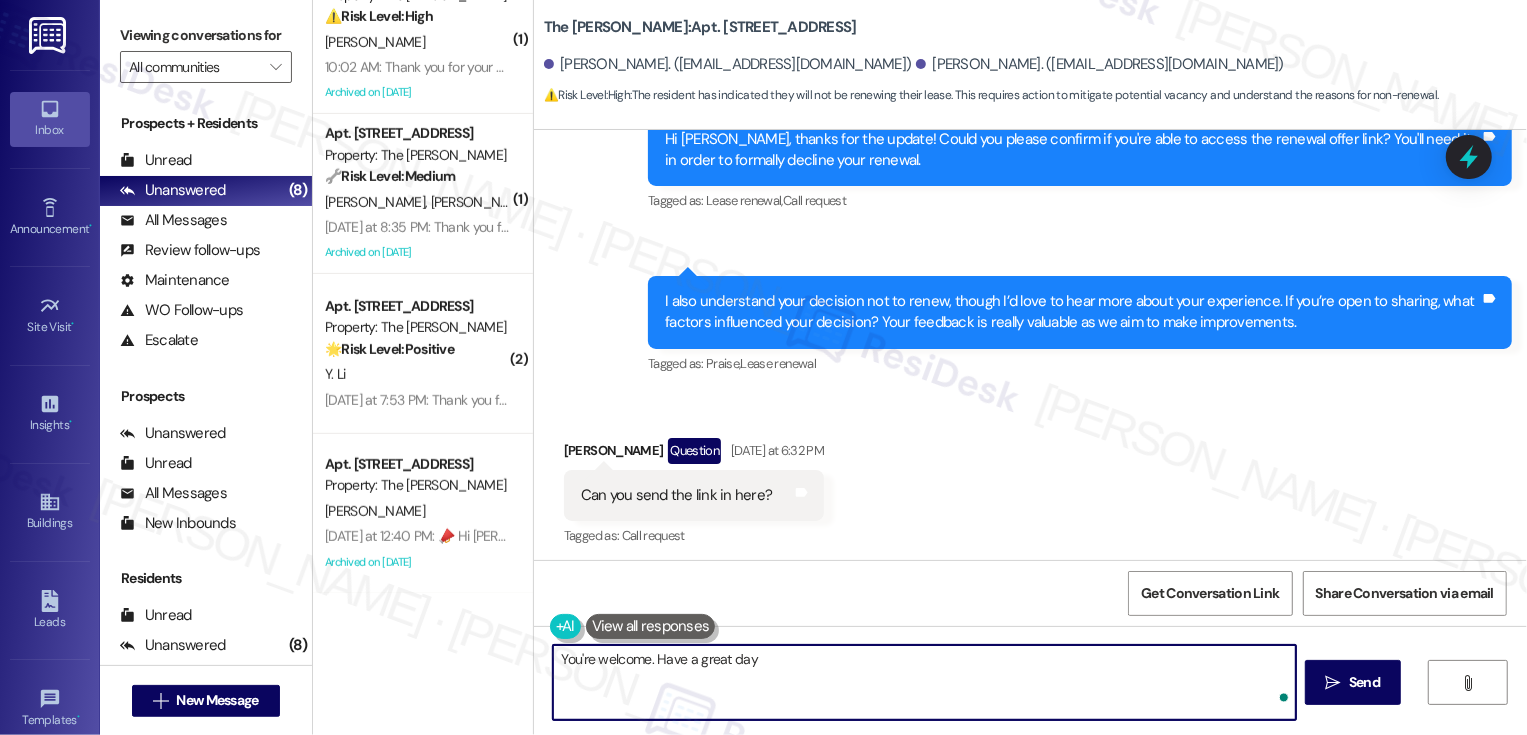 type on "You're welcome. Have a great day!" 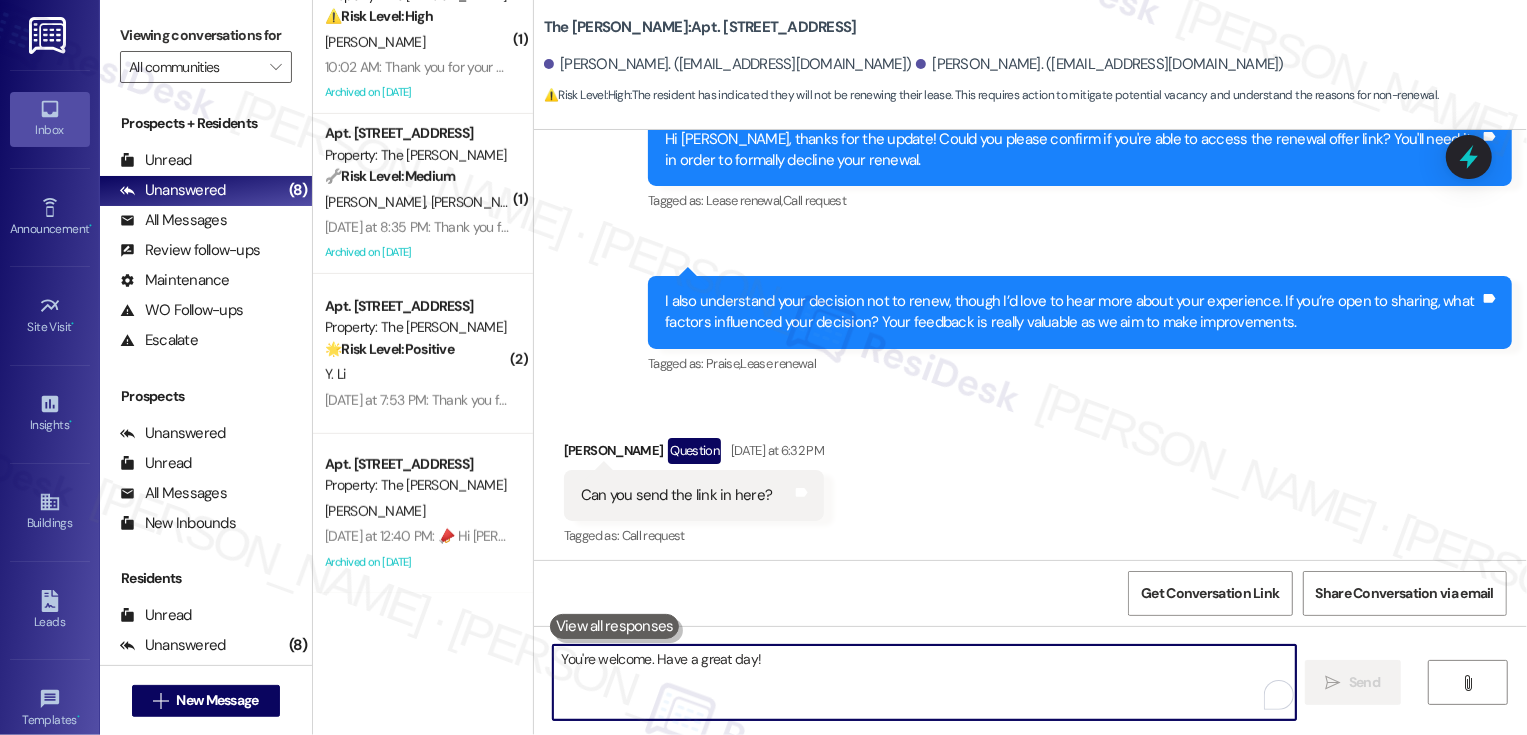 type 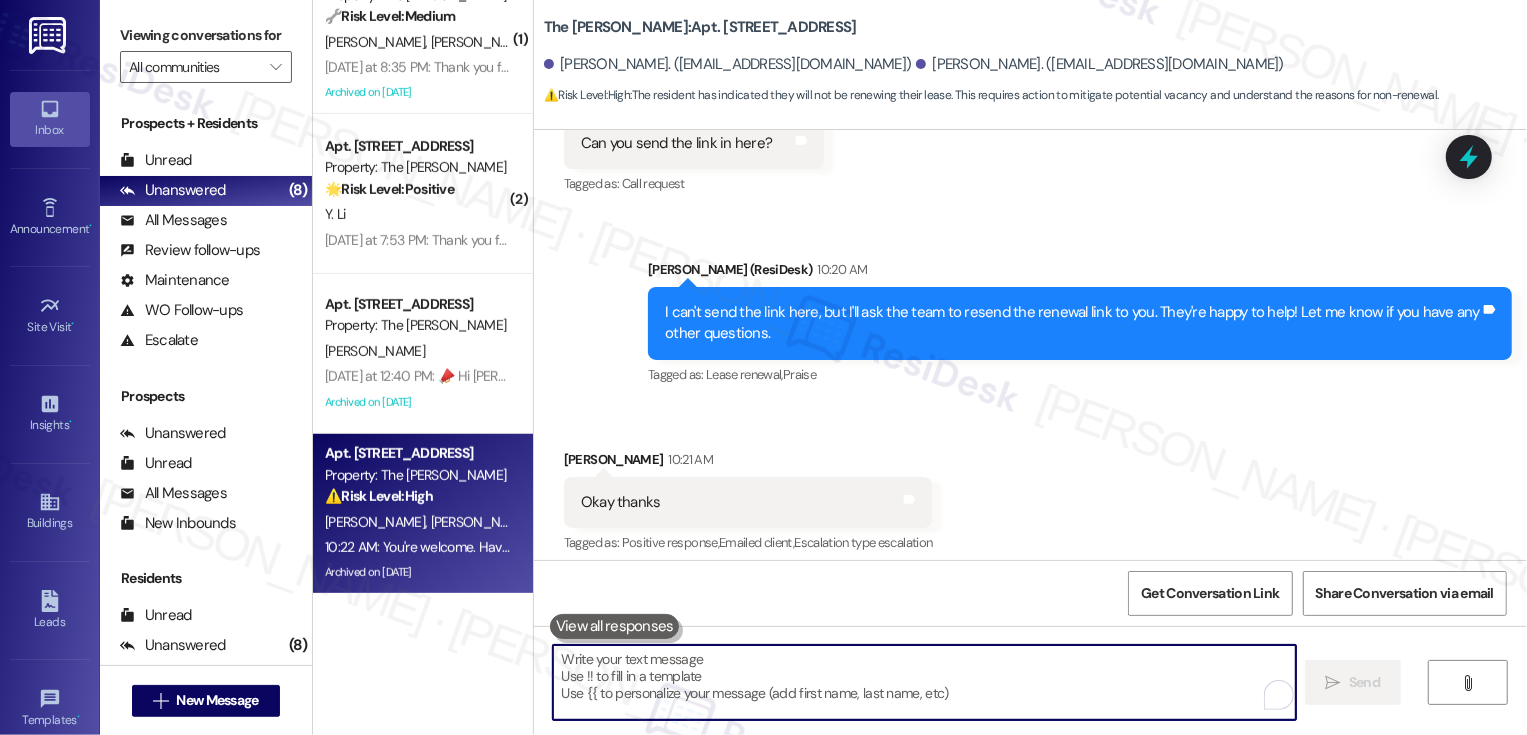 scroll, scrollTop: 15755, scrollLeft: 0, axis: vertical 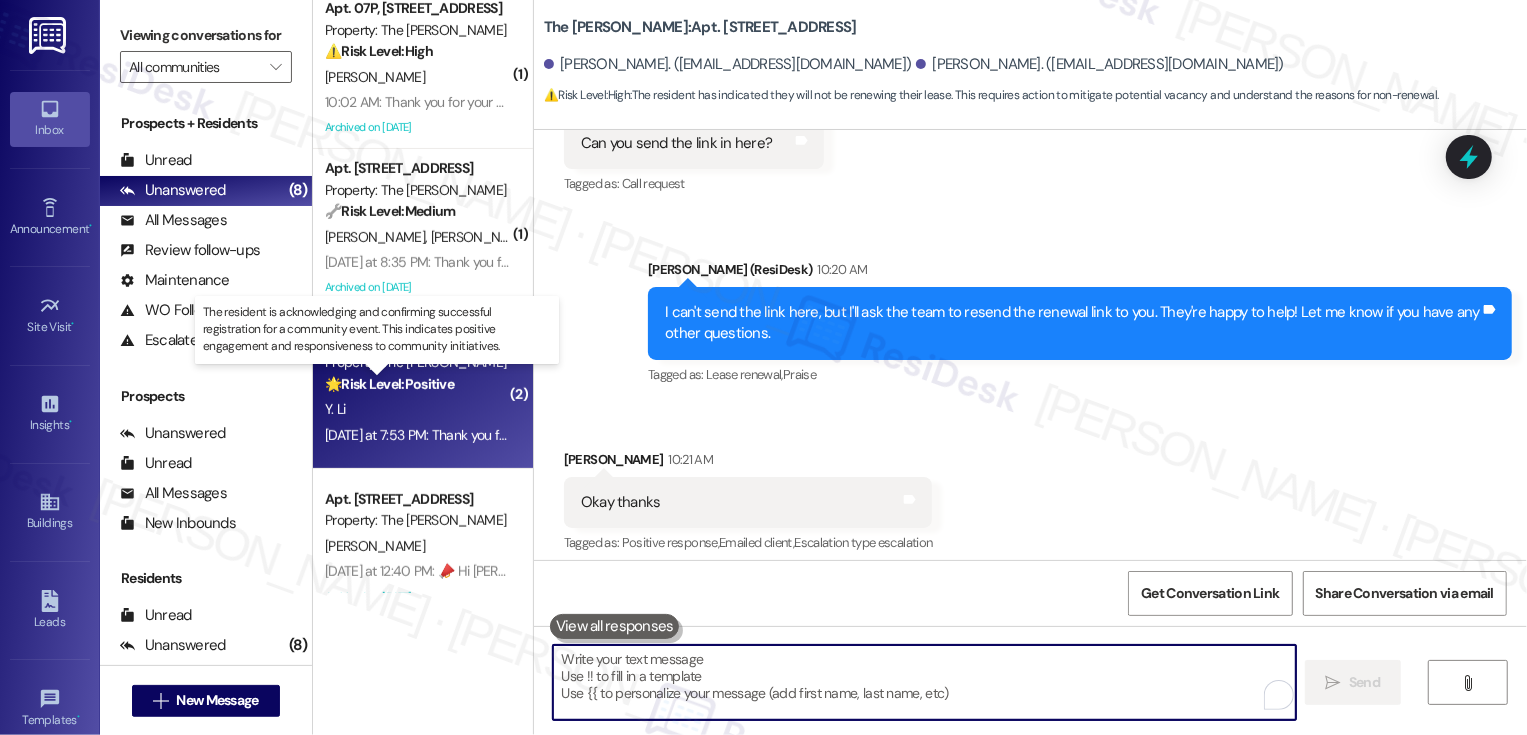 click on "🌟  Risk Level:  Positive" at bounding box center [389, 384] 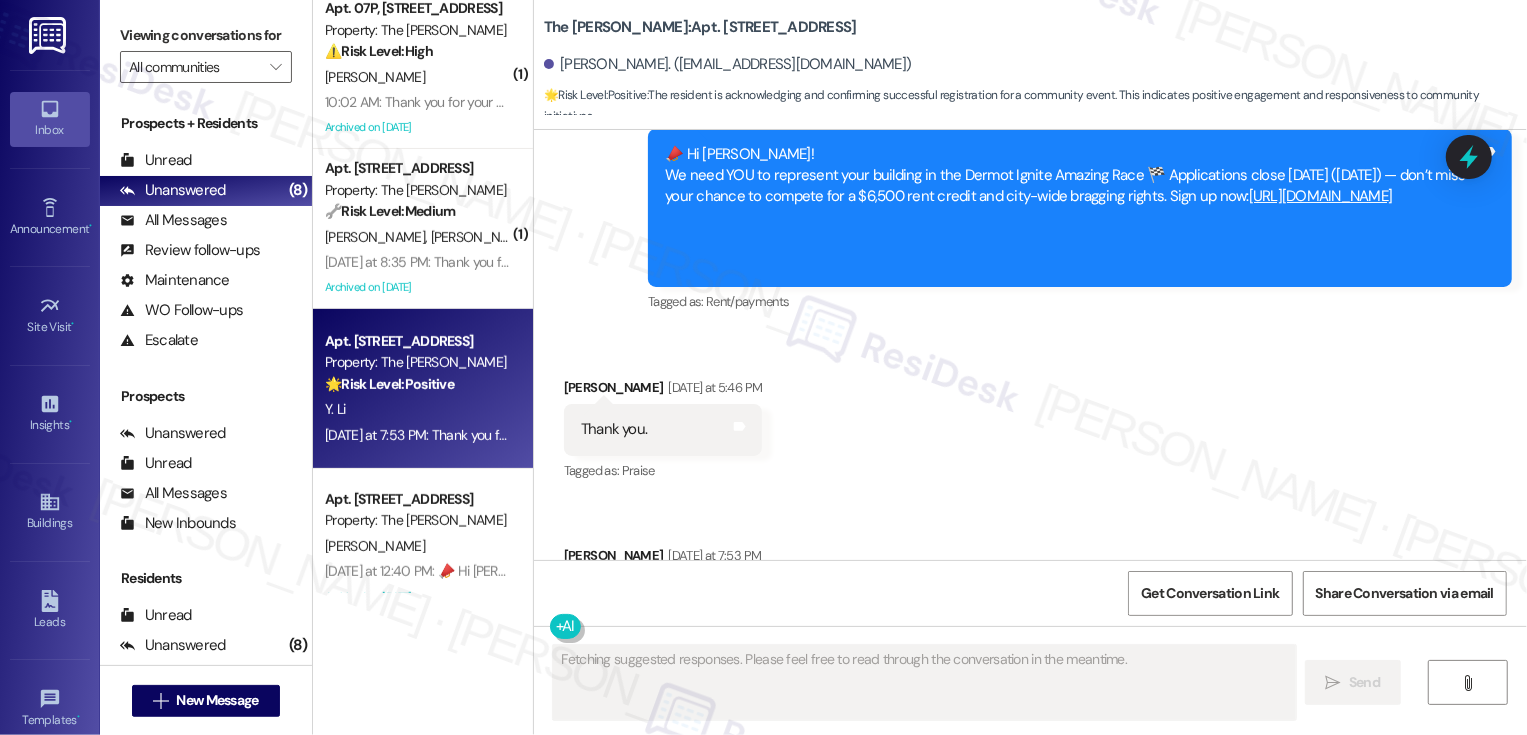 scroll, scrollTop: 12802, scrollLeft: 0, axis: vertical 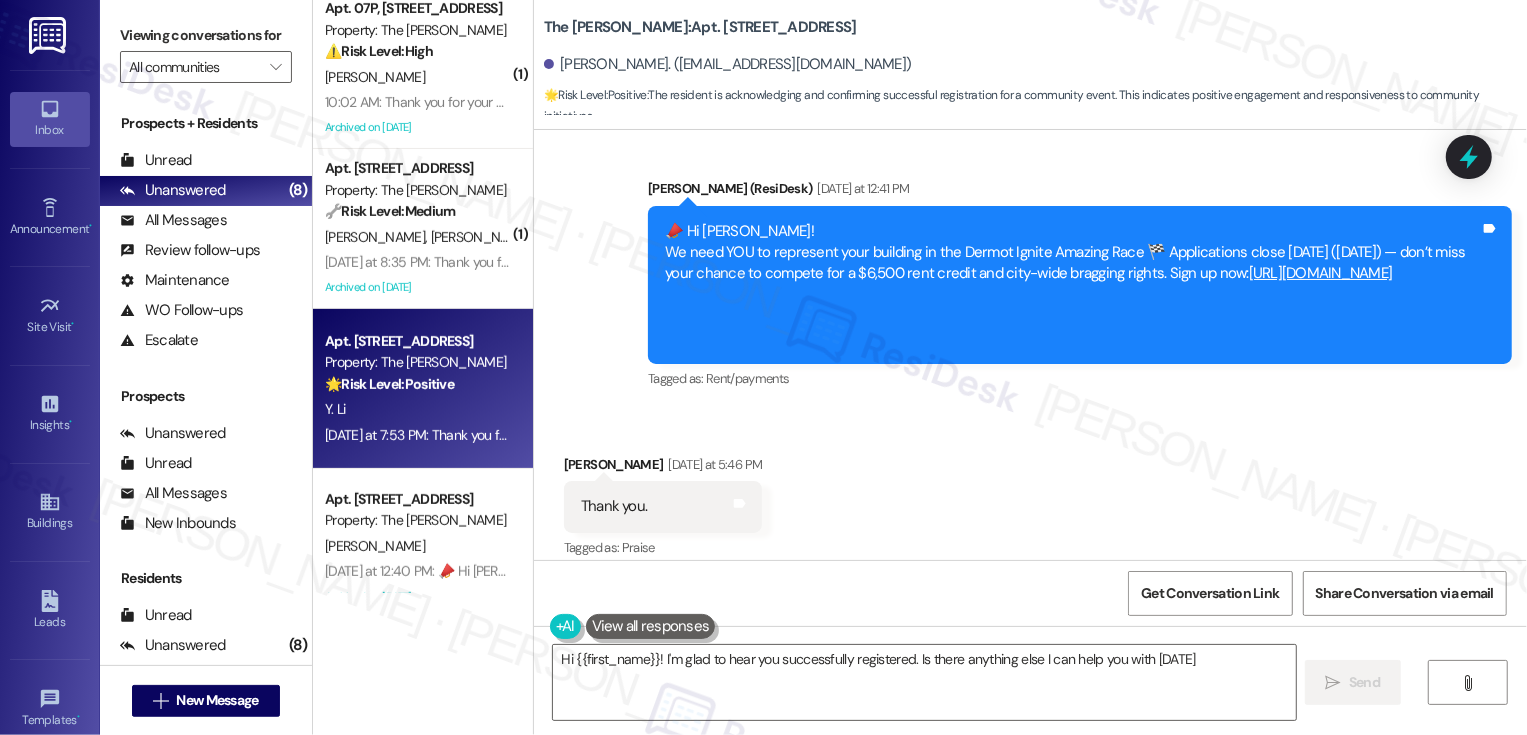 type on "Hi {{first_name}}! I'm glad to hear you successfully registered. Is there anything else I can help you with [DATE]?" 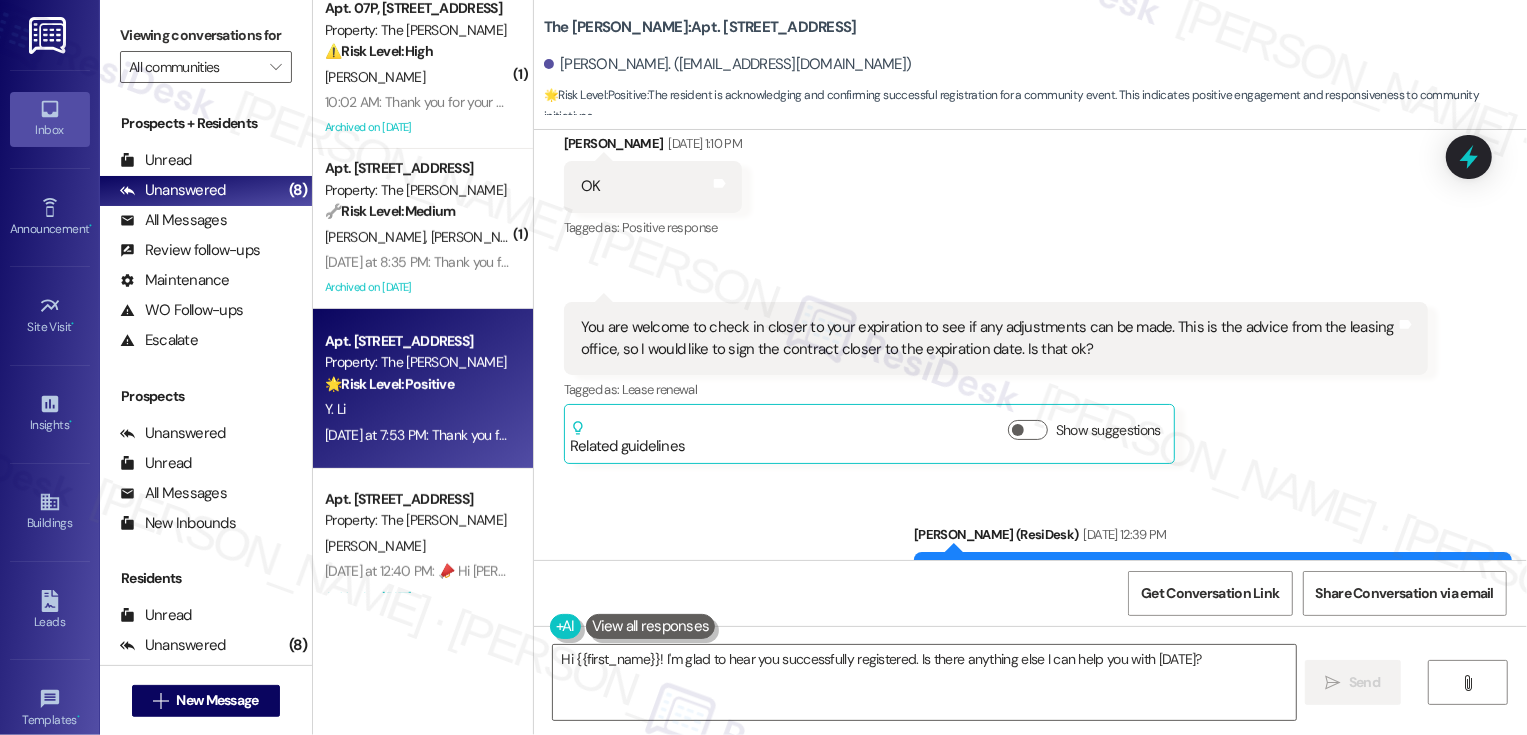 scroll, scrollTop: 12000, scrollLeft: 0, axis: vertical 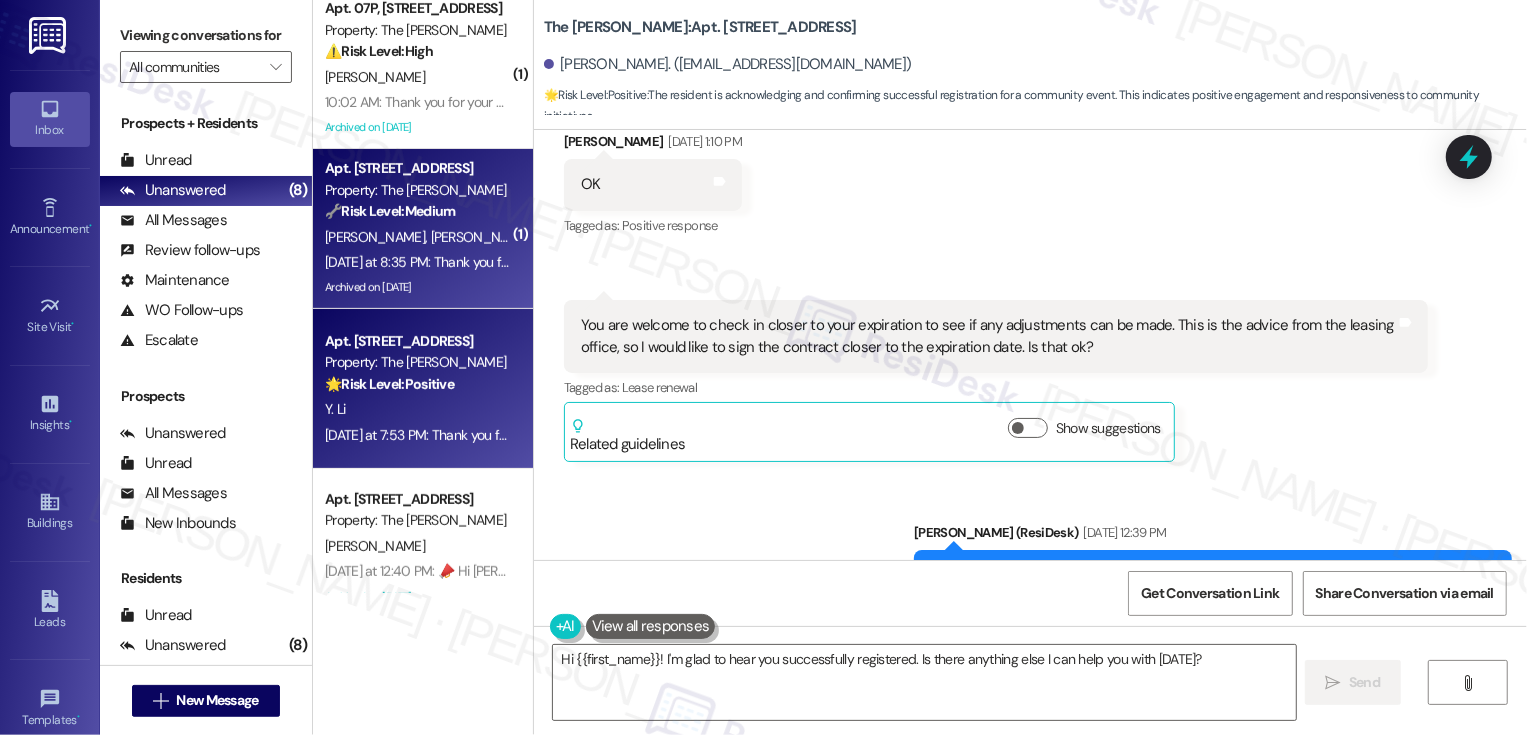 click on "[PERSON_NAME] [PERSON_NAME]" at bounding box center (417, 237) 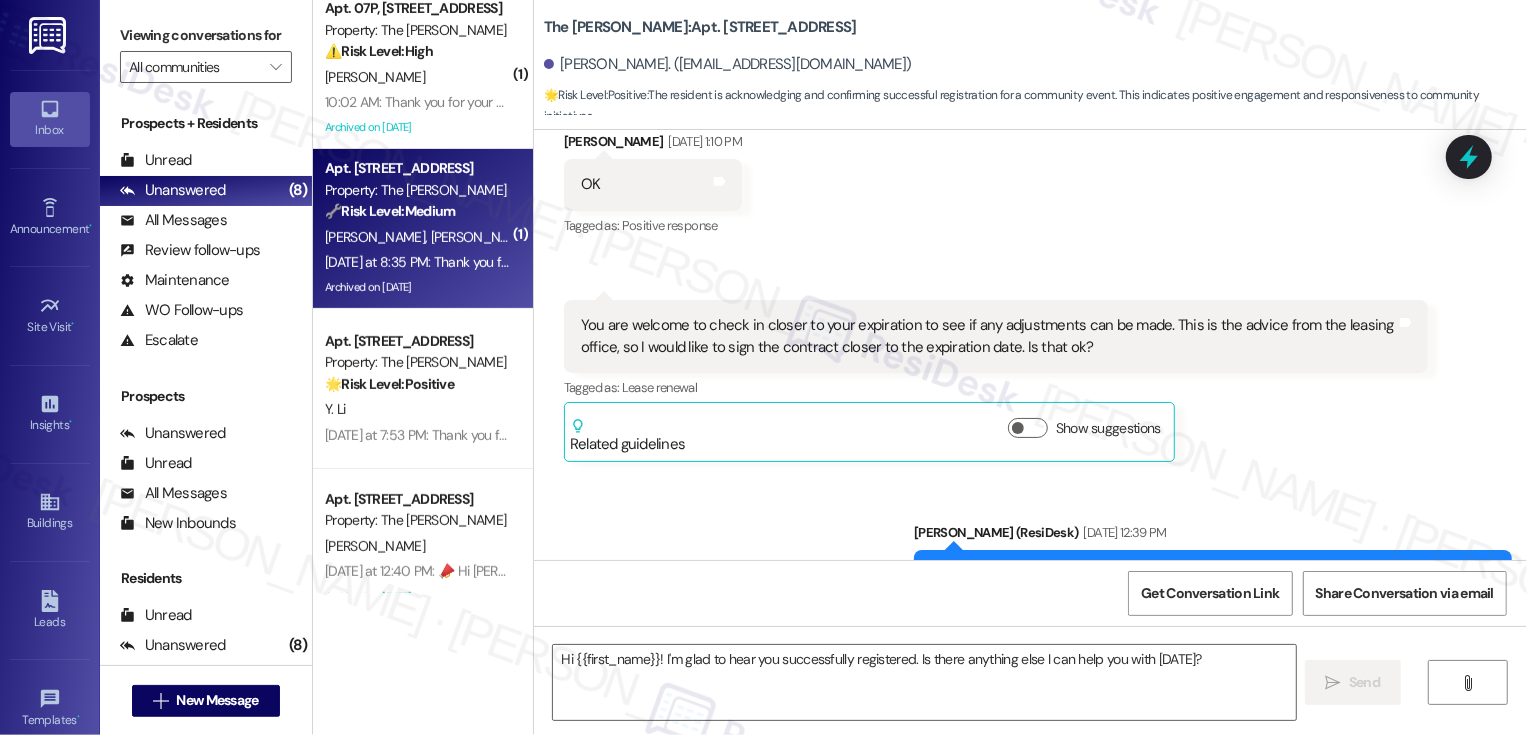 type on "Fetching suggested responses. Please feel free to read through the conversation in the meantime." 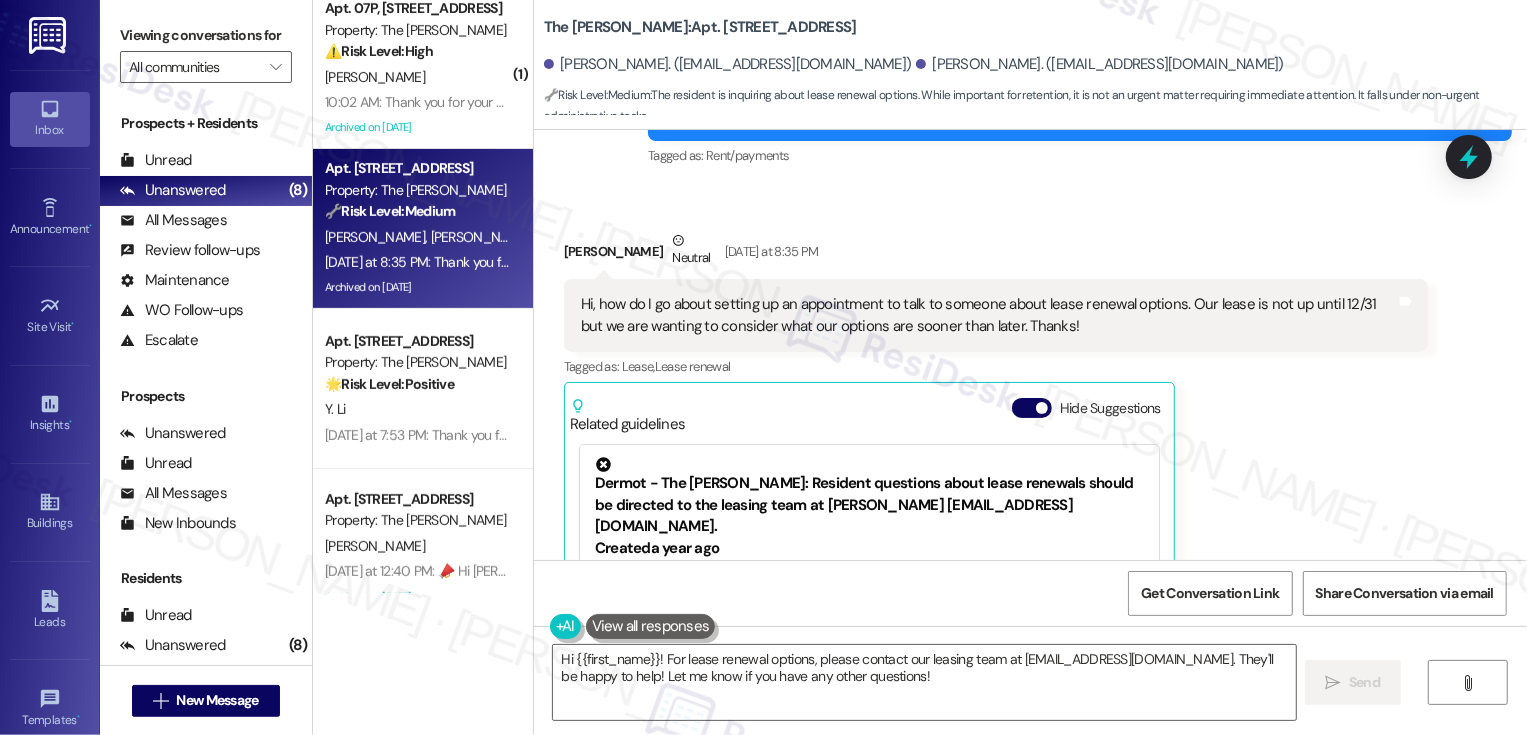 scroll, scrollTop: 6040, scrollLeft: 0, axis: vertical 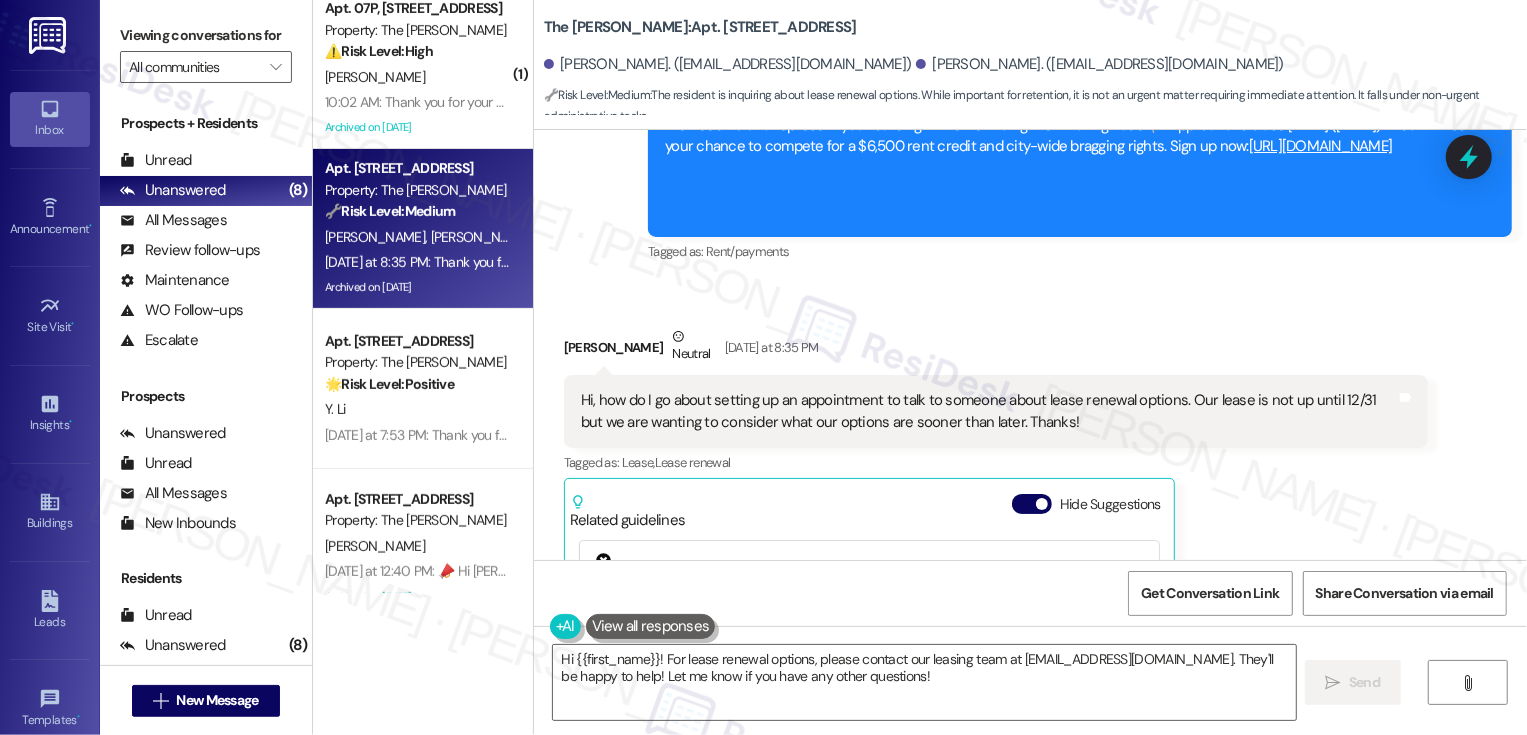 click on "[PERSON_NAME]   Neutral [DATE] at 8:35 PM" at bounding box center [996, 350] 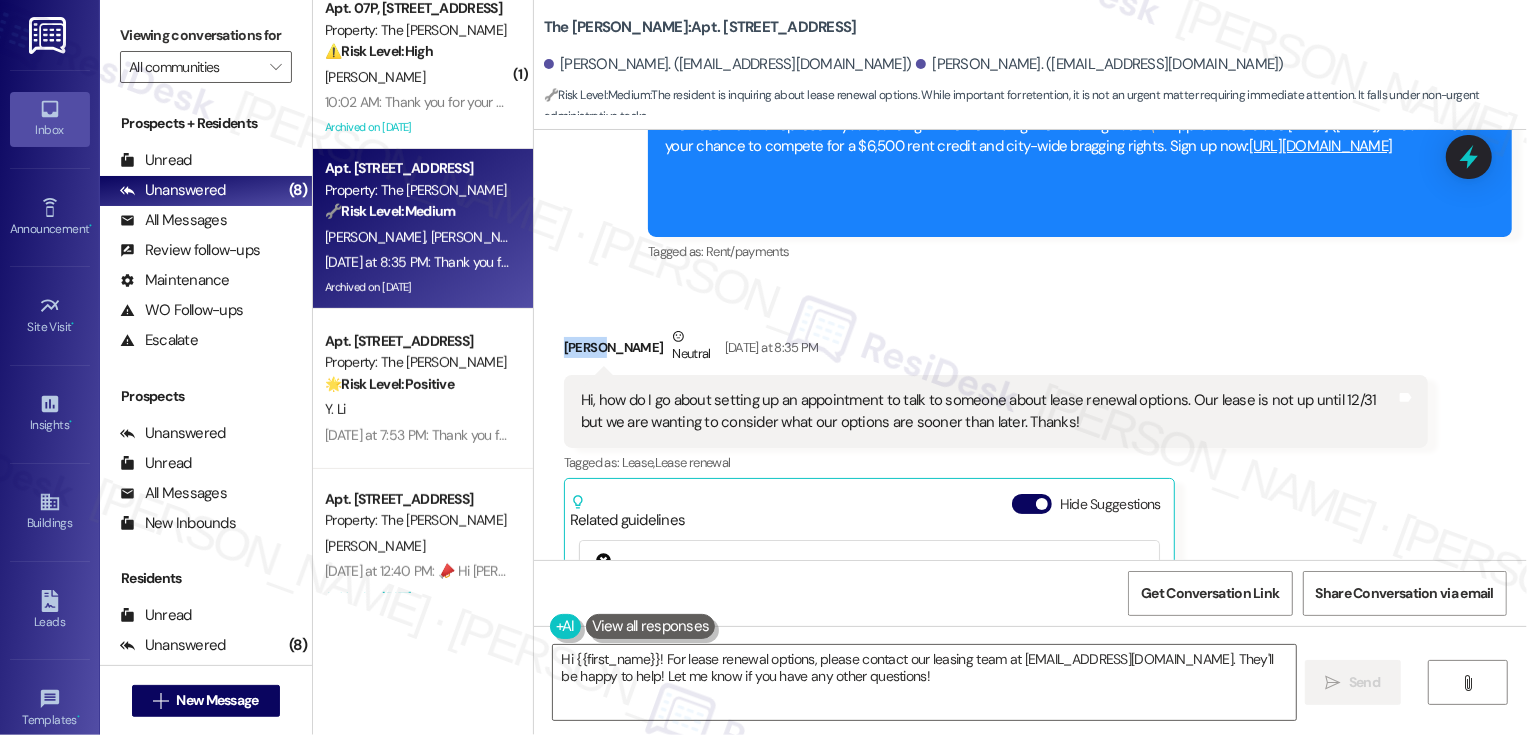 copy on "[PERSON_NAME]" 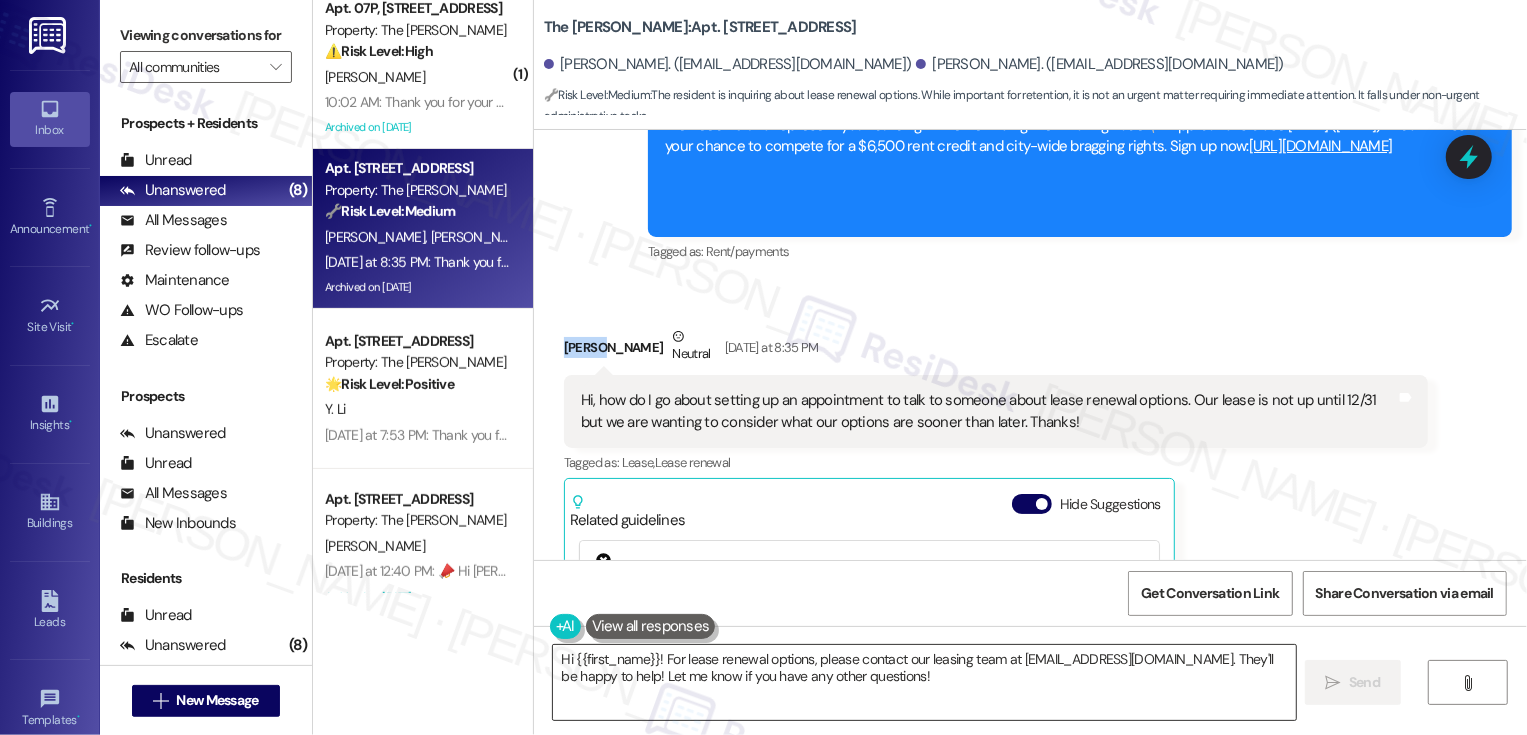 click on "Hi {{first_name}}! For lease renewal options, please contact our leasing team at [EMAIL_ADDRESS][DOMAIN_NAME]. They'll be happy to help! Let me know if you have any other questions!" at bounding box center (924, 682) 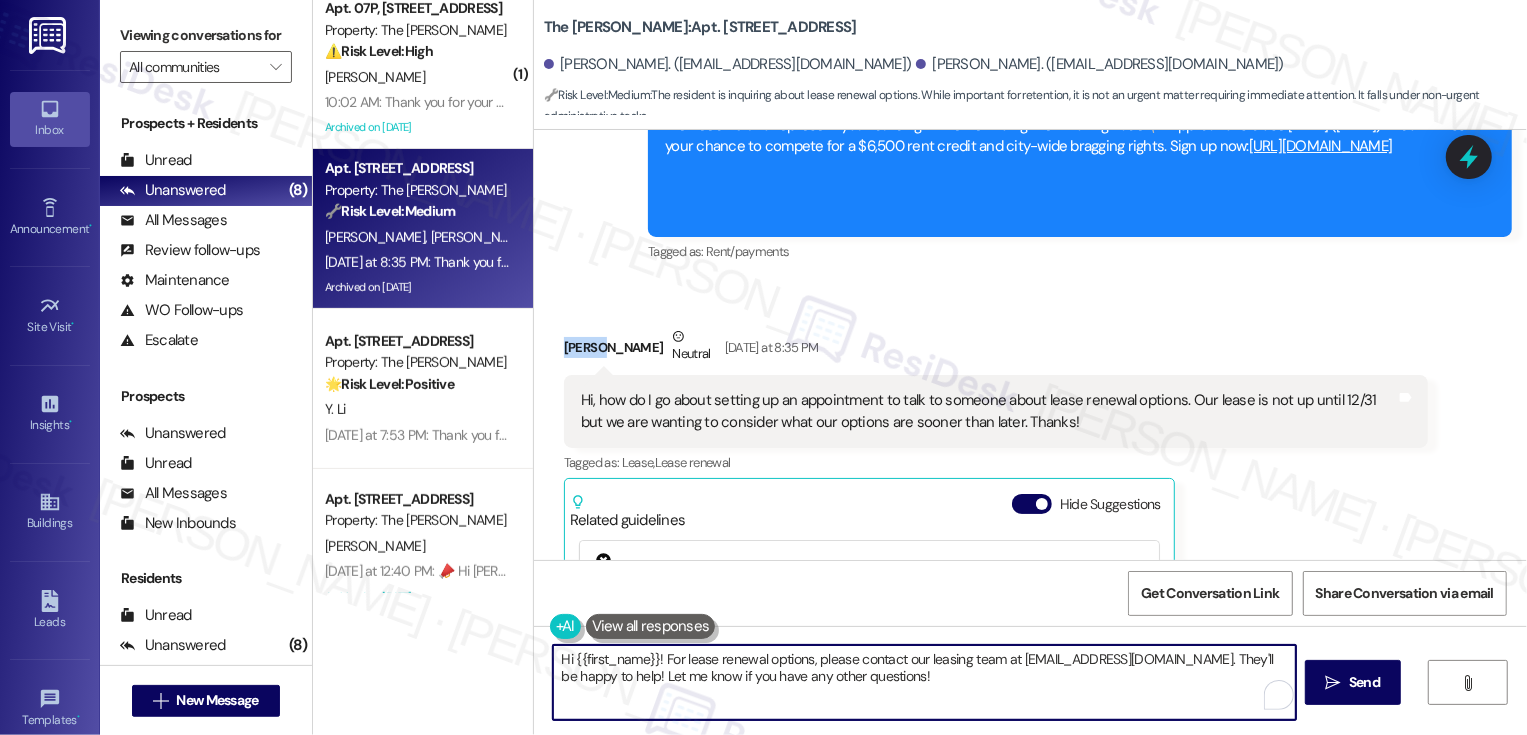 click on "Hi {{first_name}}! For lease renewal options, please contact our leasing team at [EMAIL_ADDRESS][DOMAIN_NAME]. They'll be happy to help! Let me know if you have any other questions!" at bounding box center [924, 682] 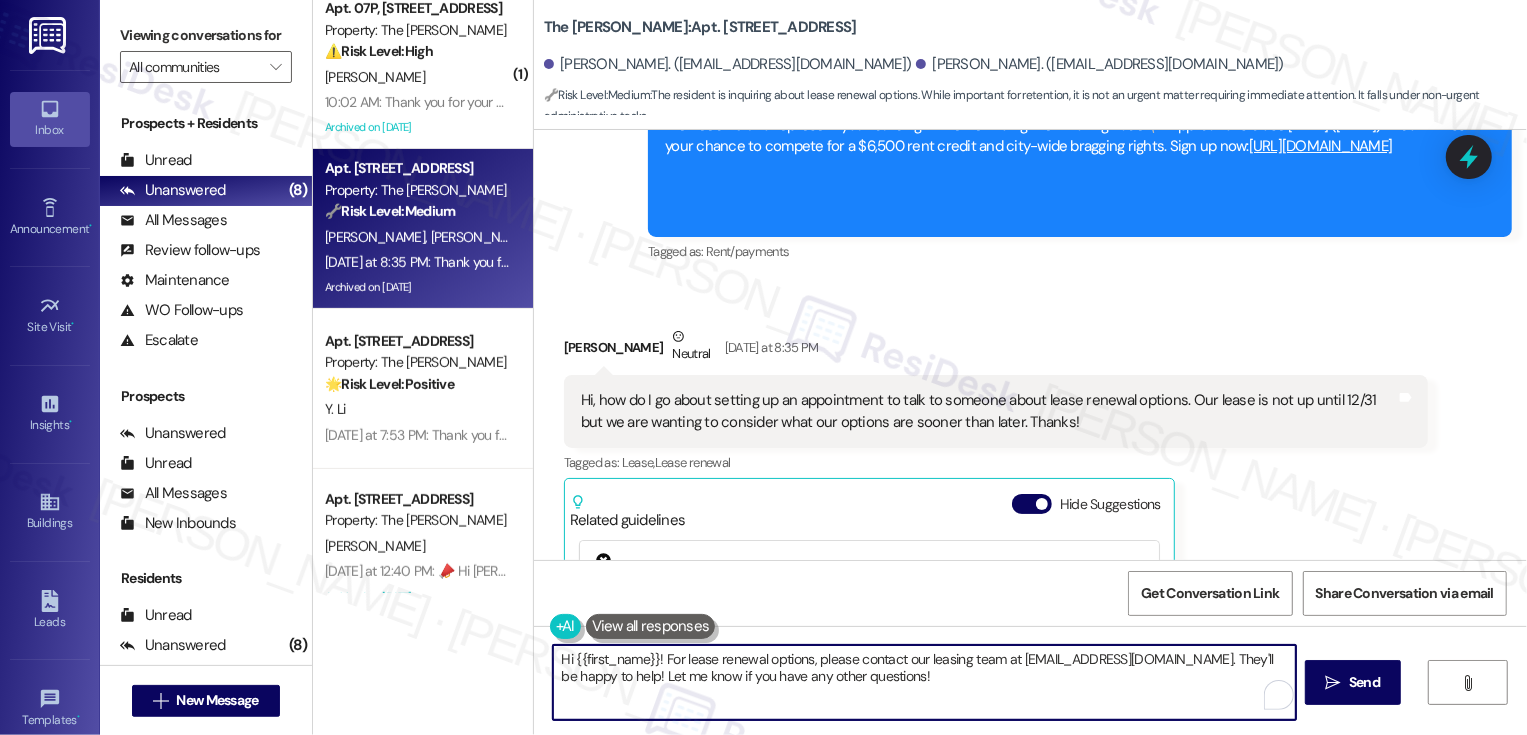 click on "Hi {{first_name}}! For lease renewal options, please contact our leasing team at [EMAIL_ADDRESS][DOMAIN_NAME]. They'll be happy to help! Let me know if you have any other questions!" at bounding box center (924, 682) 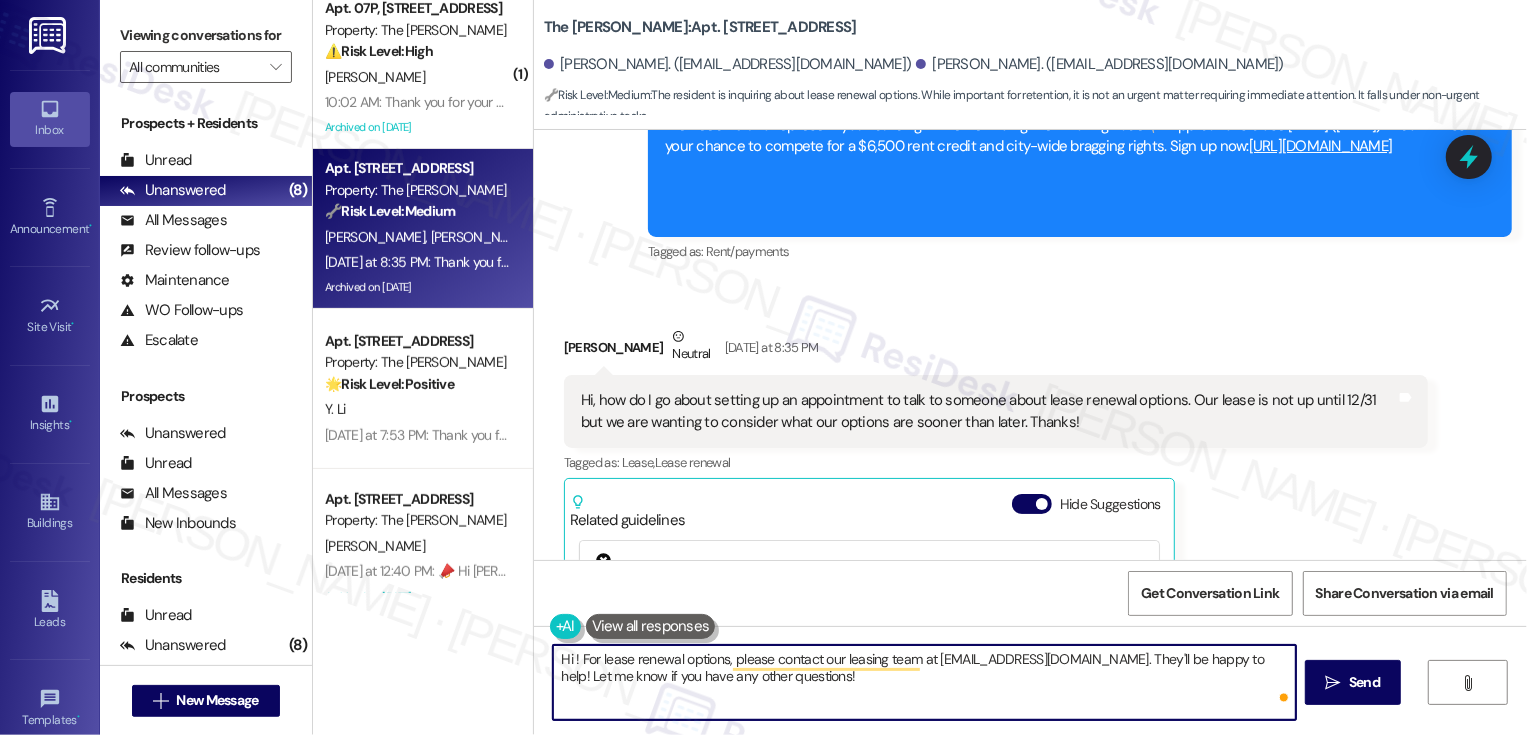 paste on "[PERSON_NAME]" 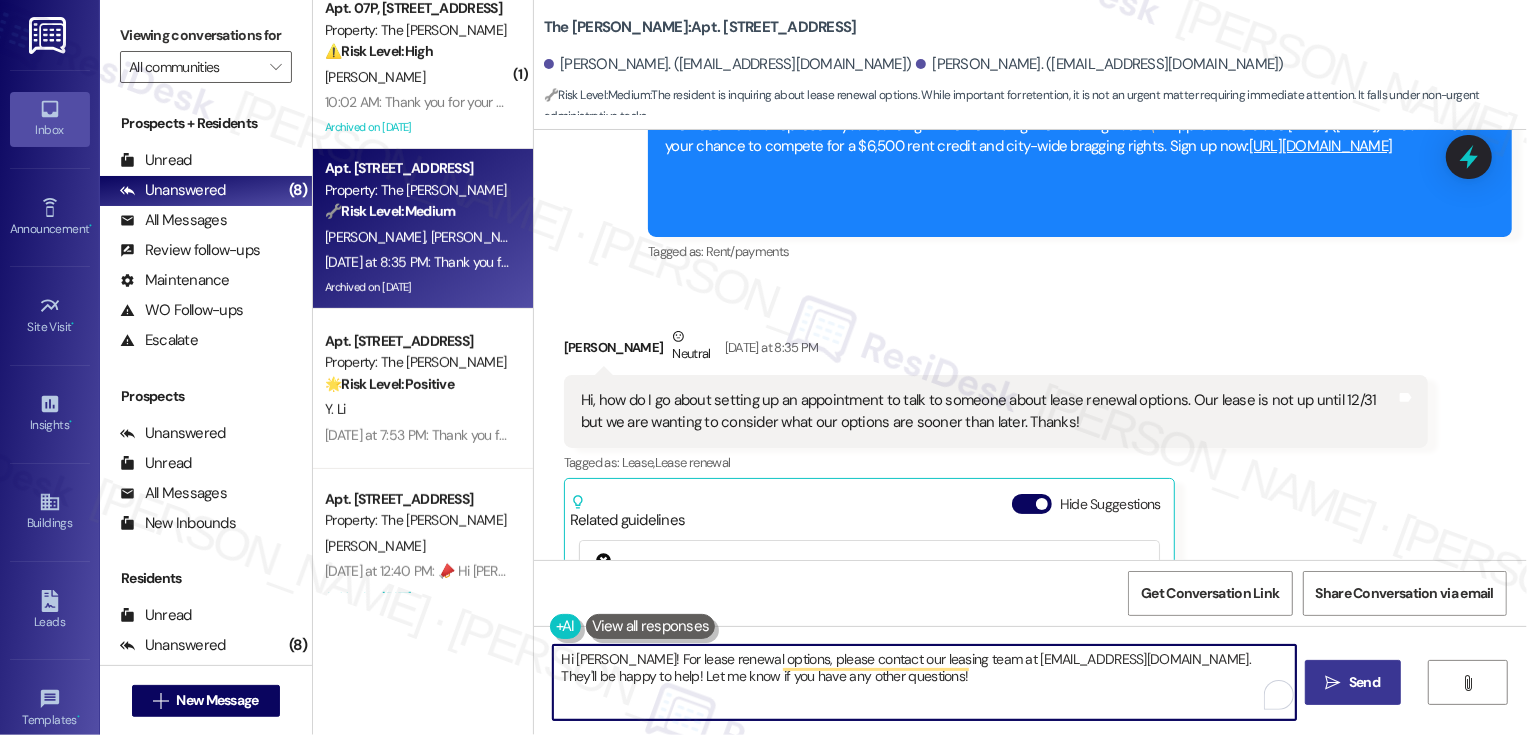 type on "Hi [PERSON_NAME]! For lease renewal options, please contact our leasing team at [EMAIL_ADDRESS][DOMAIN_NAME]. They'll be happy to help! Let me know if you have any other questions!" 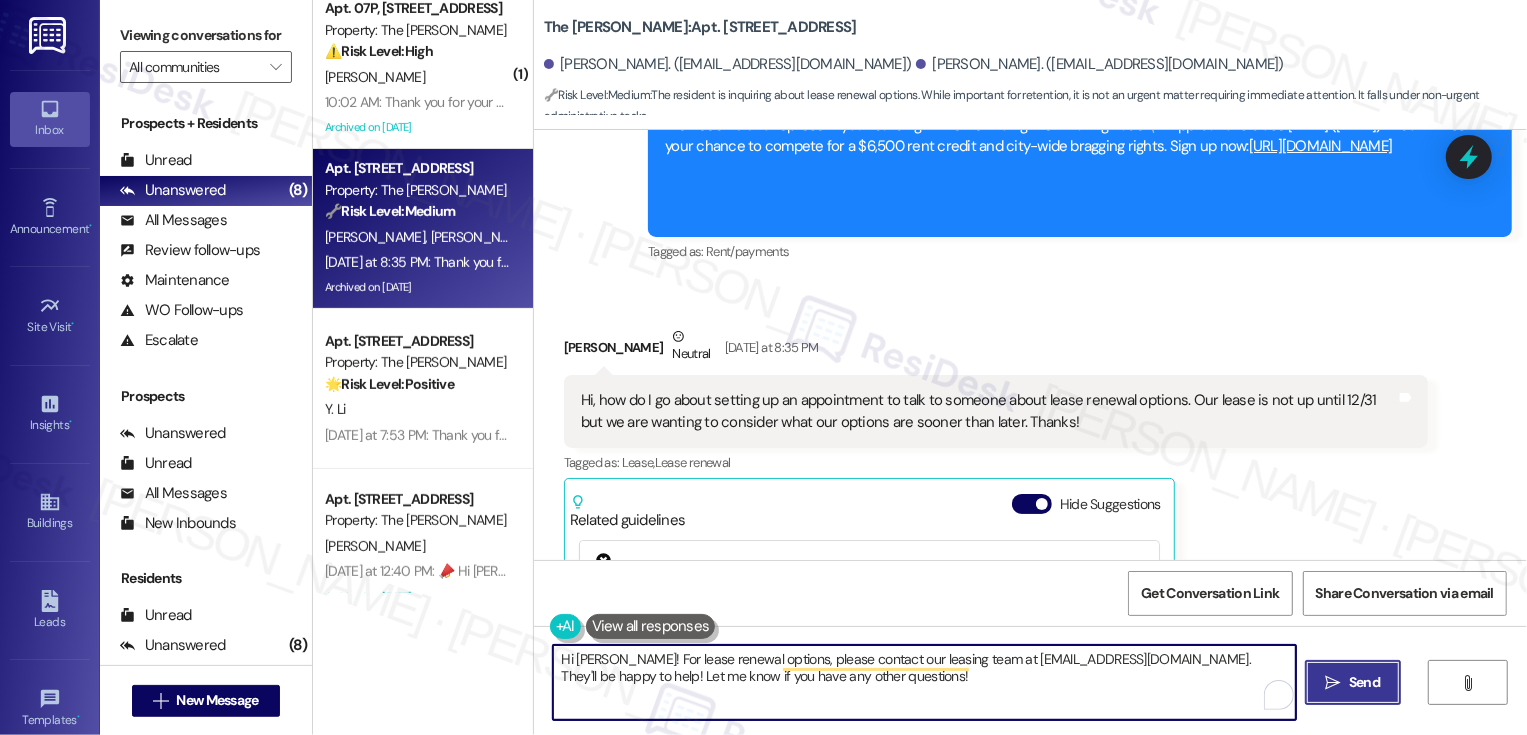 click on " Send" at bounding box center [1353, 682] 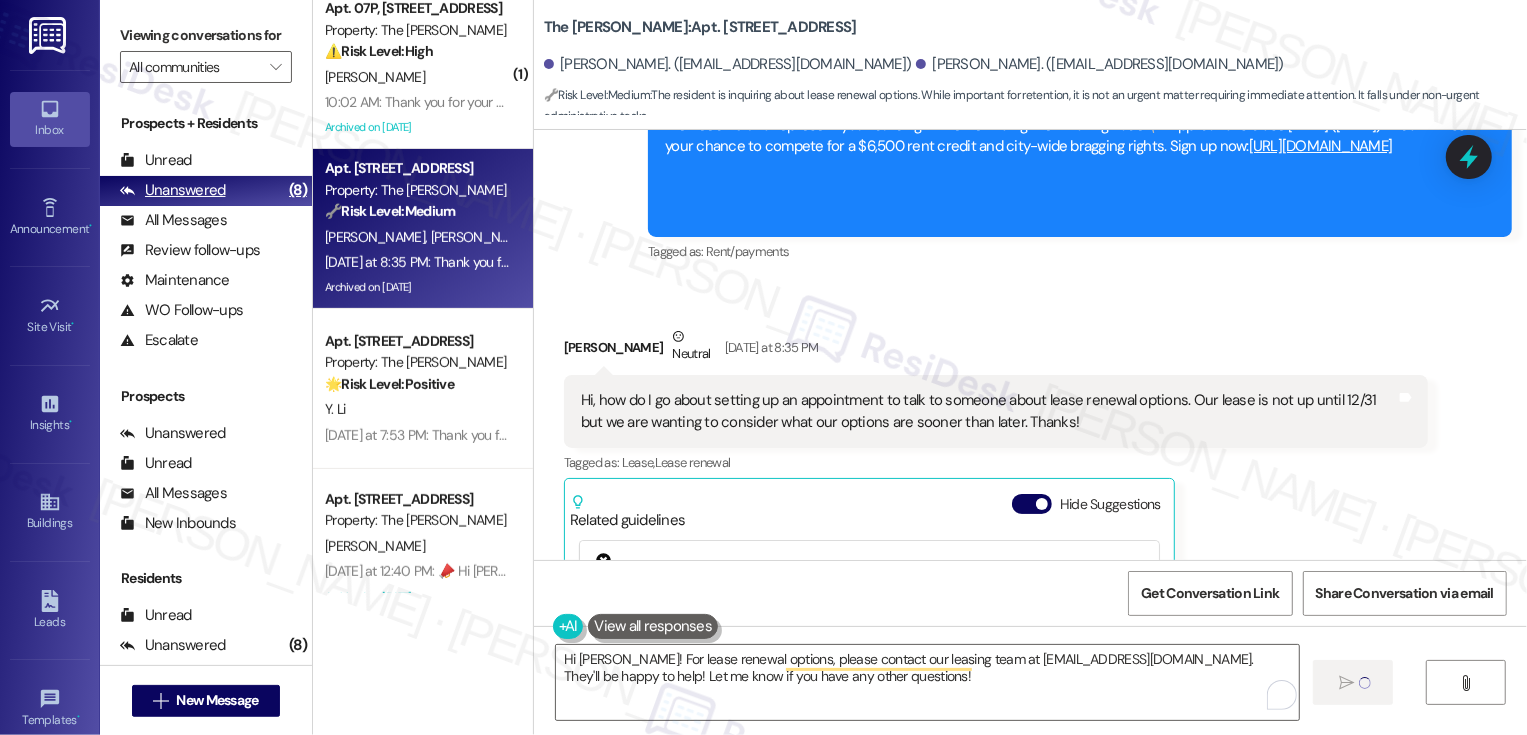 type 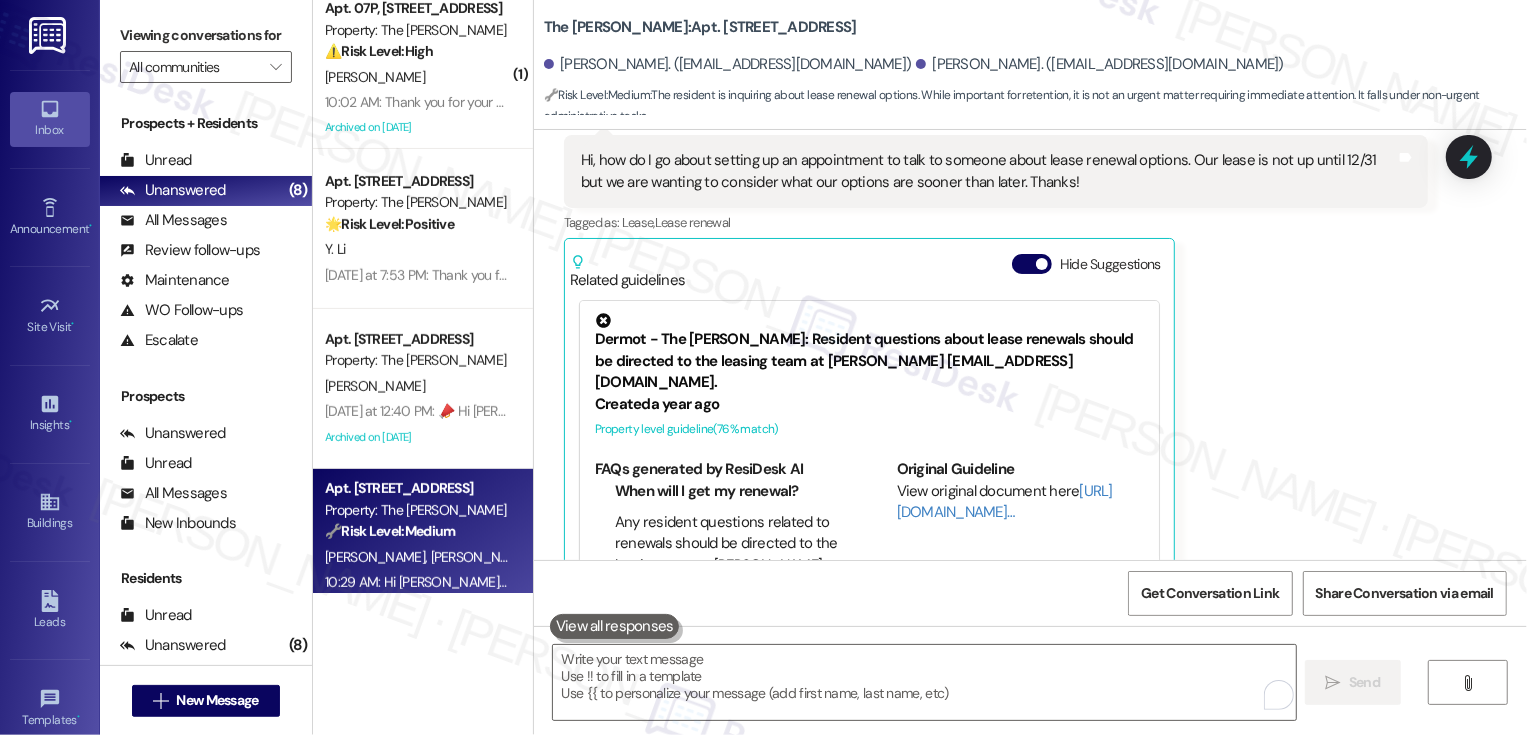 scroll, scrollTop: 5827, scrollLeft: 0, axis: vertical 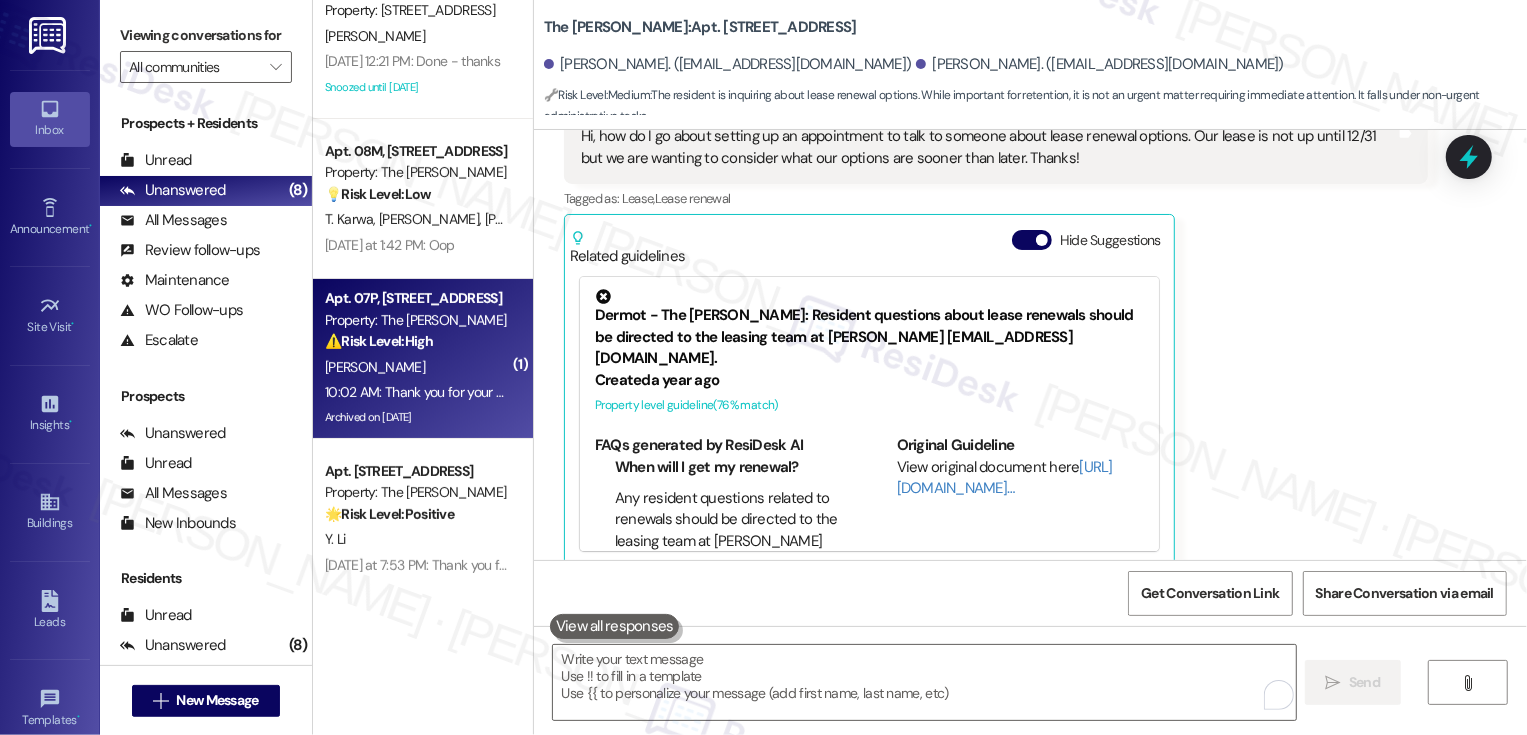 click on "[PERSON_NAME]" at bounding box center [417, 367] 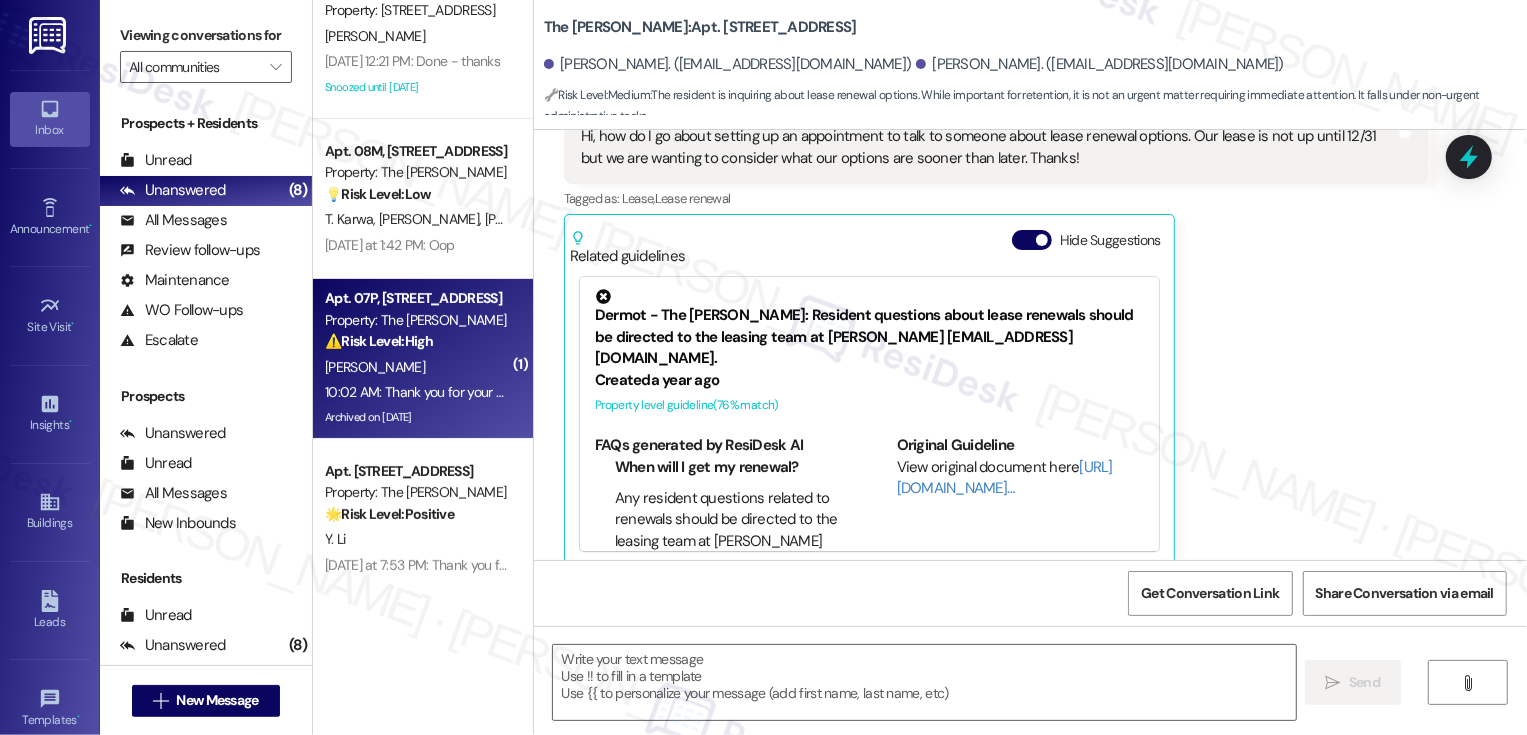type on "Fetching suggested responses. Please feel free to read through the conversation in the meantime." 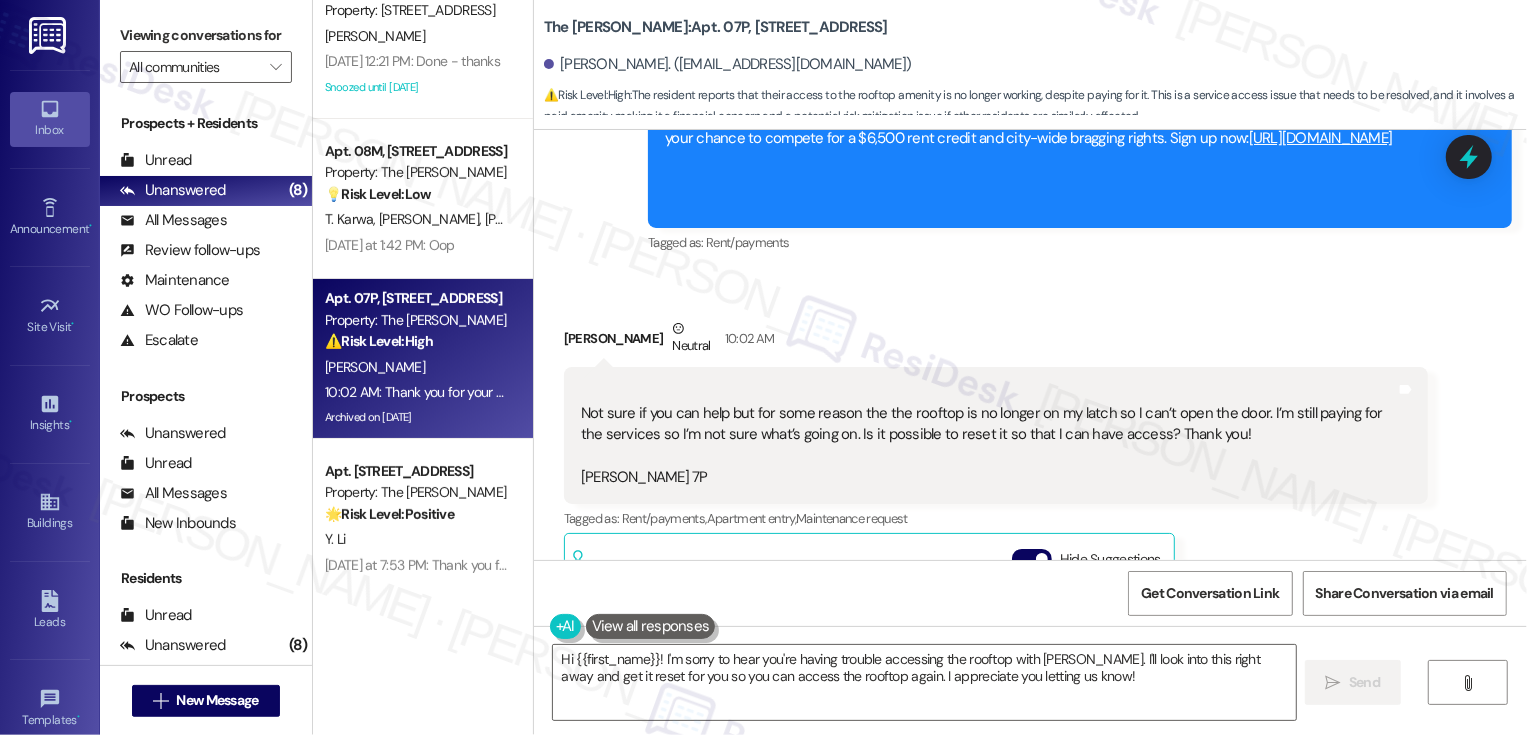 scroll, scrollTop: 14236, scrollLeft: 0, axis: vertical 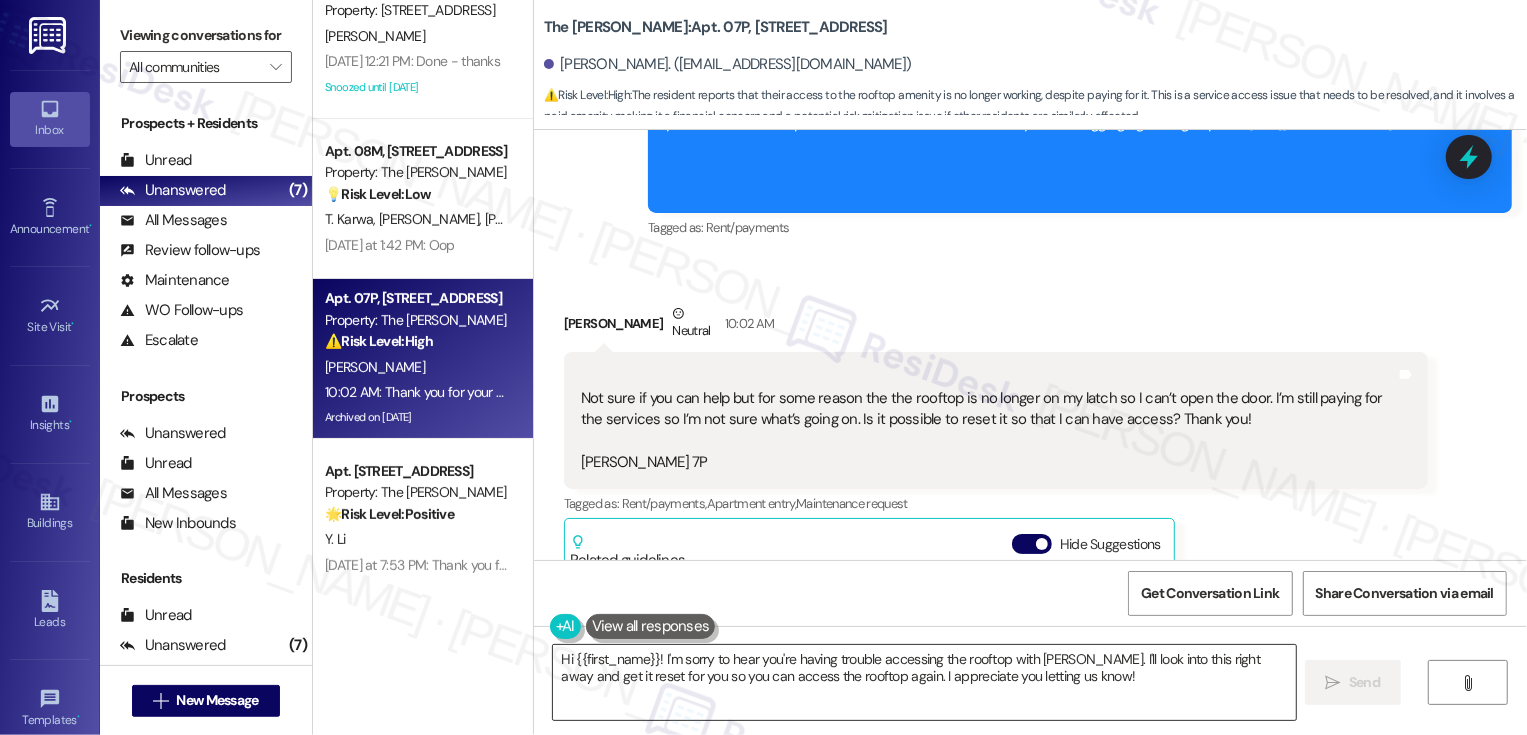 click on "Hi {{first_name}}! I'm sorry to hear you're having trouble accessing the rooftop with [PERSON_NAME]. I'll look into this right away and get it reset for you so you can access the rooftop again. I appreciate you letting us know!" at bounding box center [924, 682] 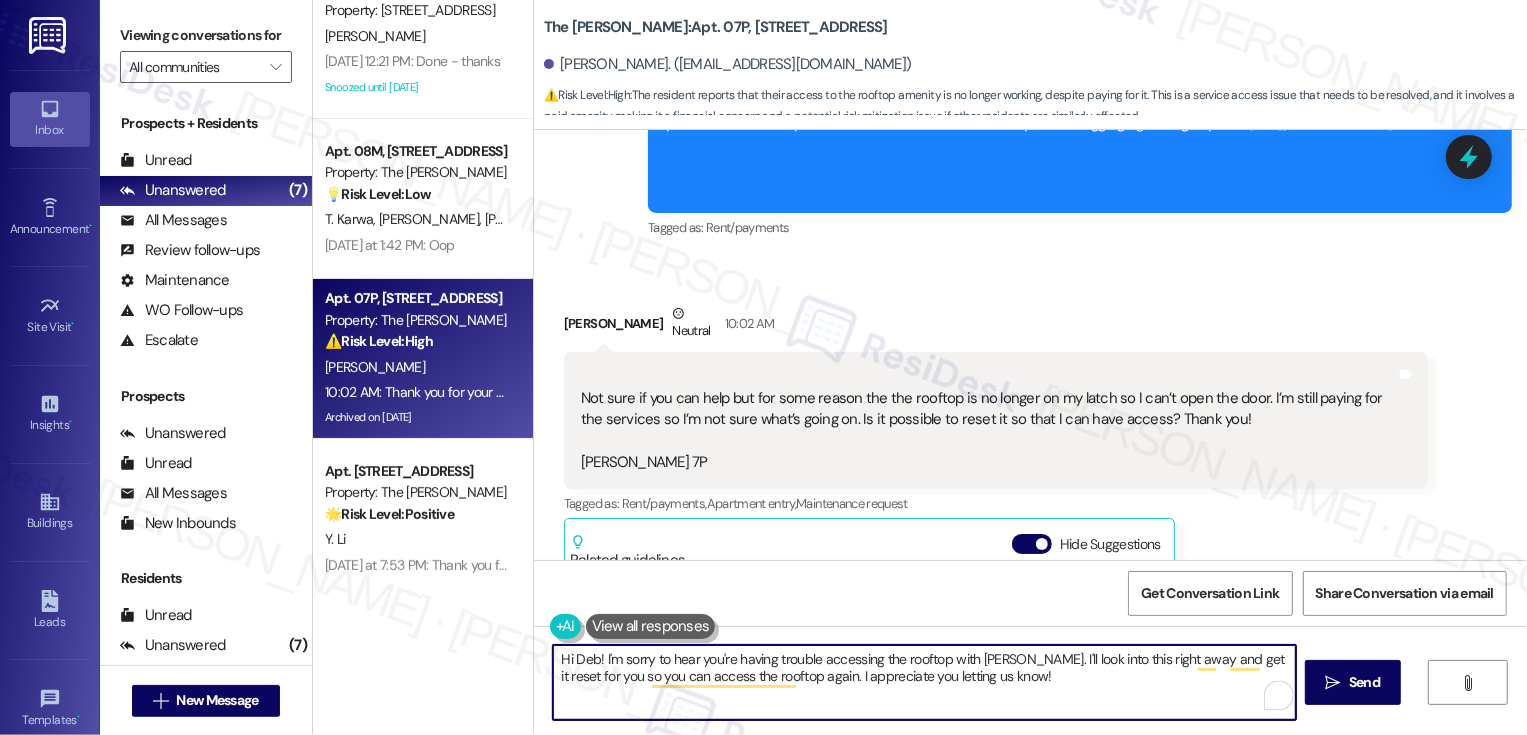 drag, startPoint x: 1010, startPoint y: 657, endPoint x: 1049, endPoint y: 694, distance: 53.75872 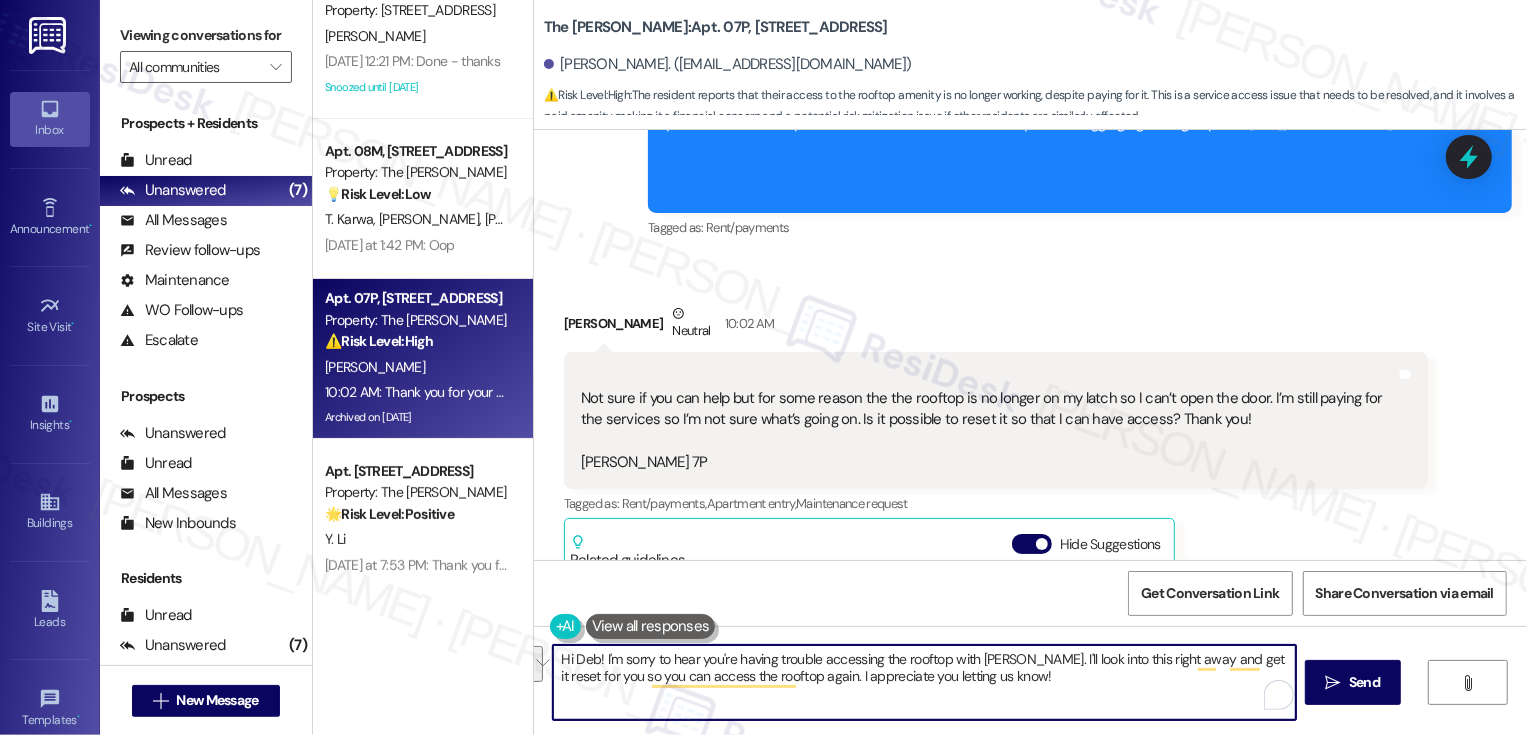 drag, startPoint x: 1009, startPoint y: 660, endPoint x: 1028, endPoint y: 686, distance: 32.202484 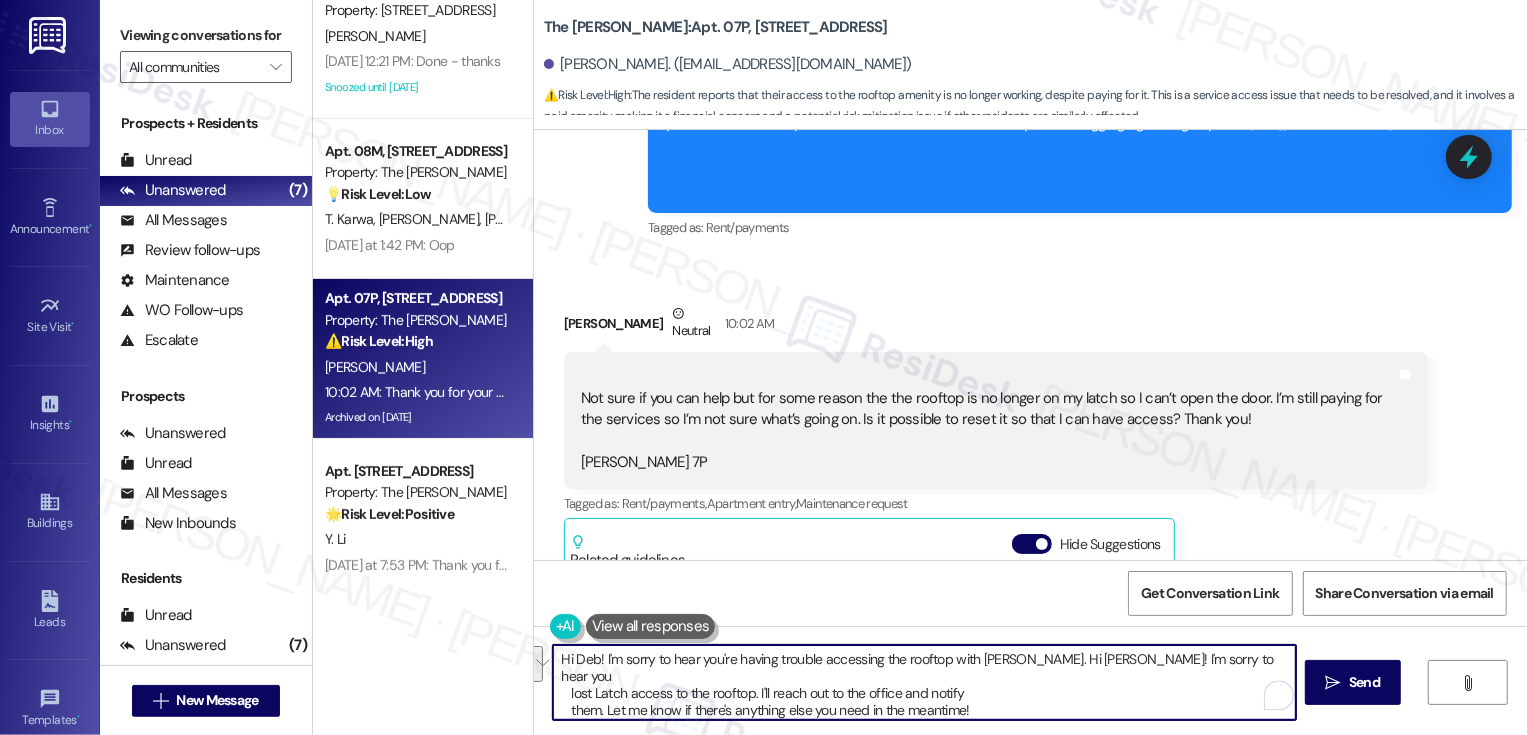 drag, startPoint x: 1011, startPoint y: 657, endPoint x: 746, endPoint y: 682, distance: 266.17664 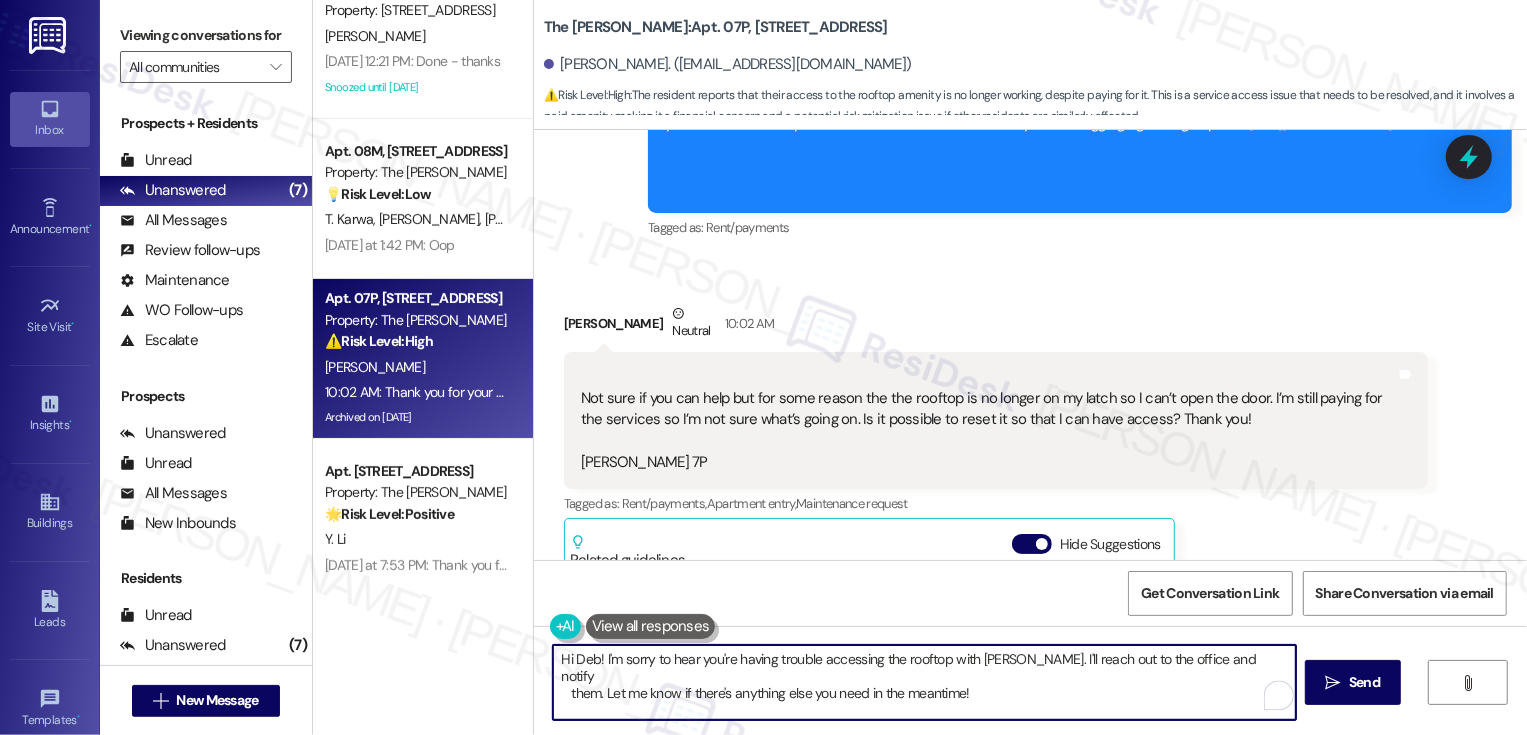 click on "Hi Deb! I'm sorry to hear you're having trouble accessing the rooftop with [PERSON_NAME]. I'll reach out to the office and notify
them. Let me know if there's anything else you need in the meantime!" at bounding box center (924, 682) 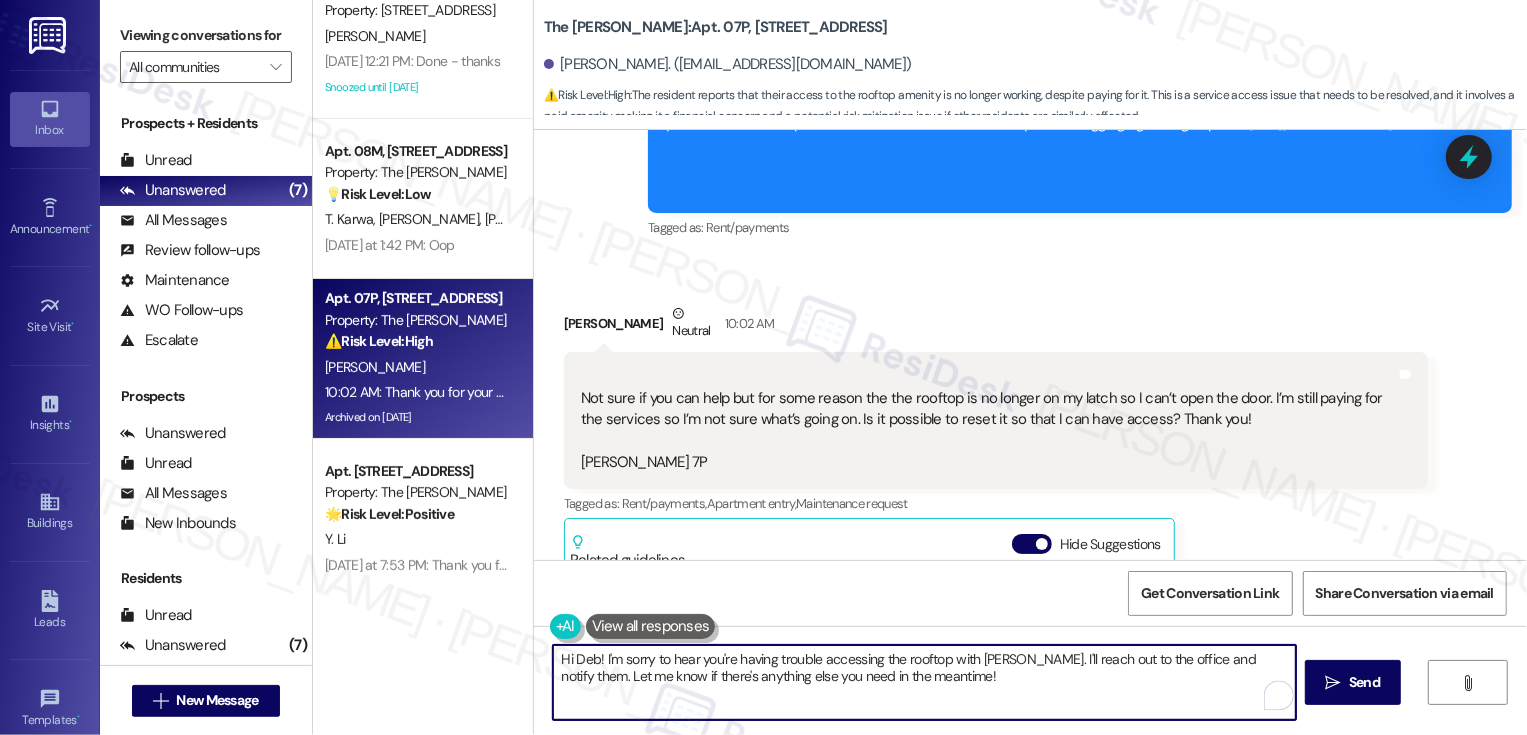 click on "Hi Deb! I'm sorry to hear you're having trouble accessing the rooftop with [PERSON_NAME]. I'll reach out to the office and notify them. Let me know if there's anything else you need in the meantime!" at bounding box center (924, 682) 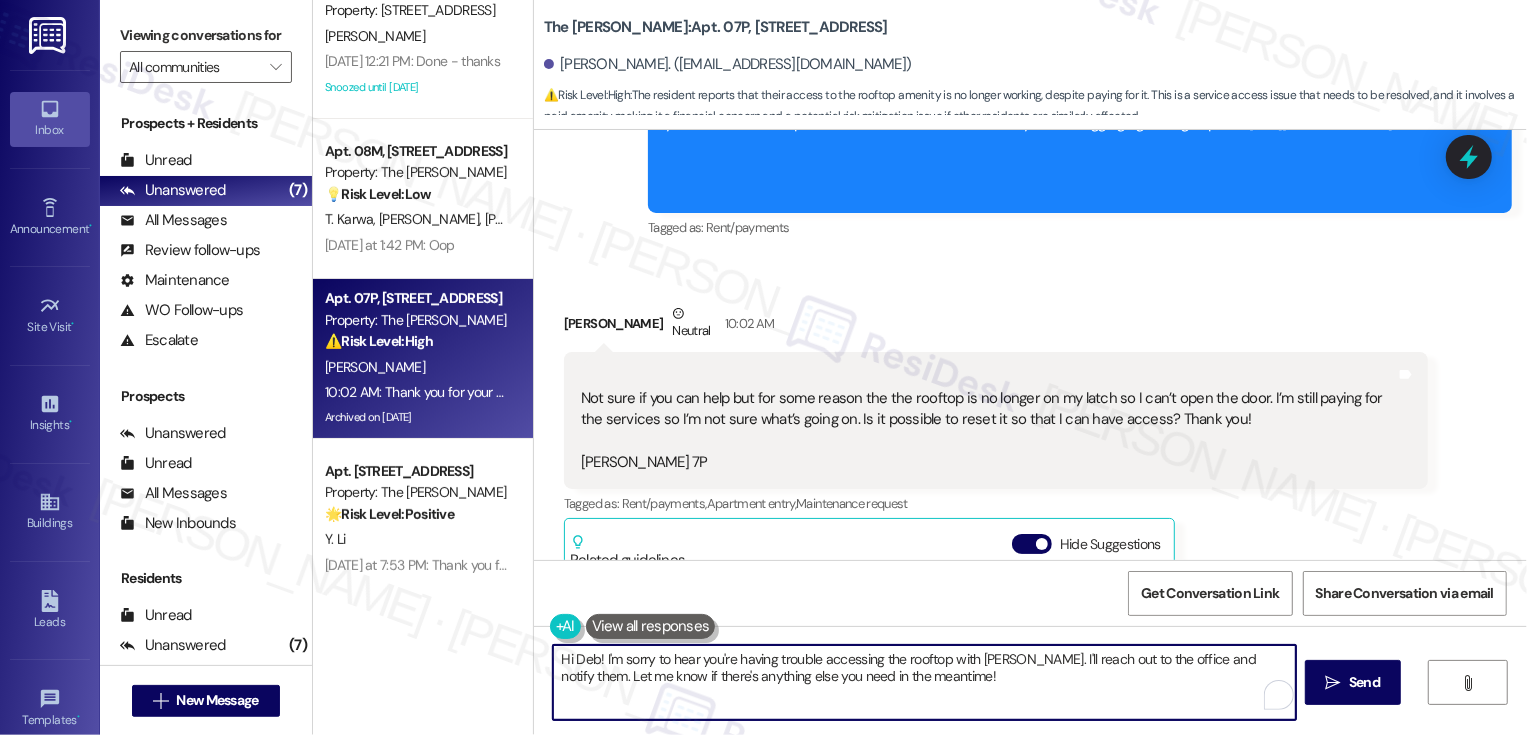 click on "Hi Deb! I'm sorry to hear you're having trouble accessing the rooftop with [PERSON_NAME]. I'll reach out to the office and notify them. Let me know if there's anything else you need in the meantime!" at bounding box center [924, 682] 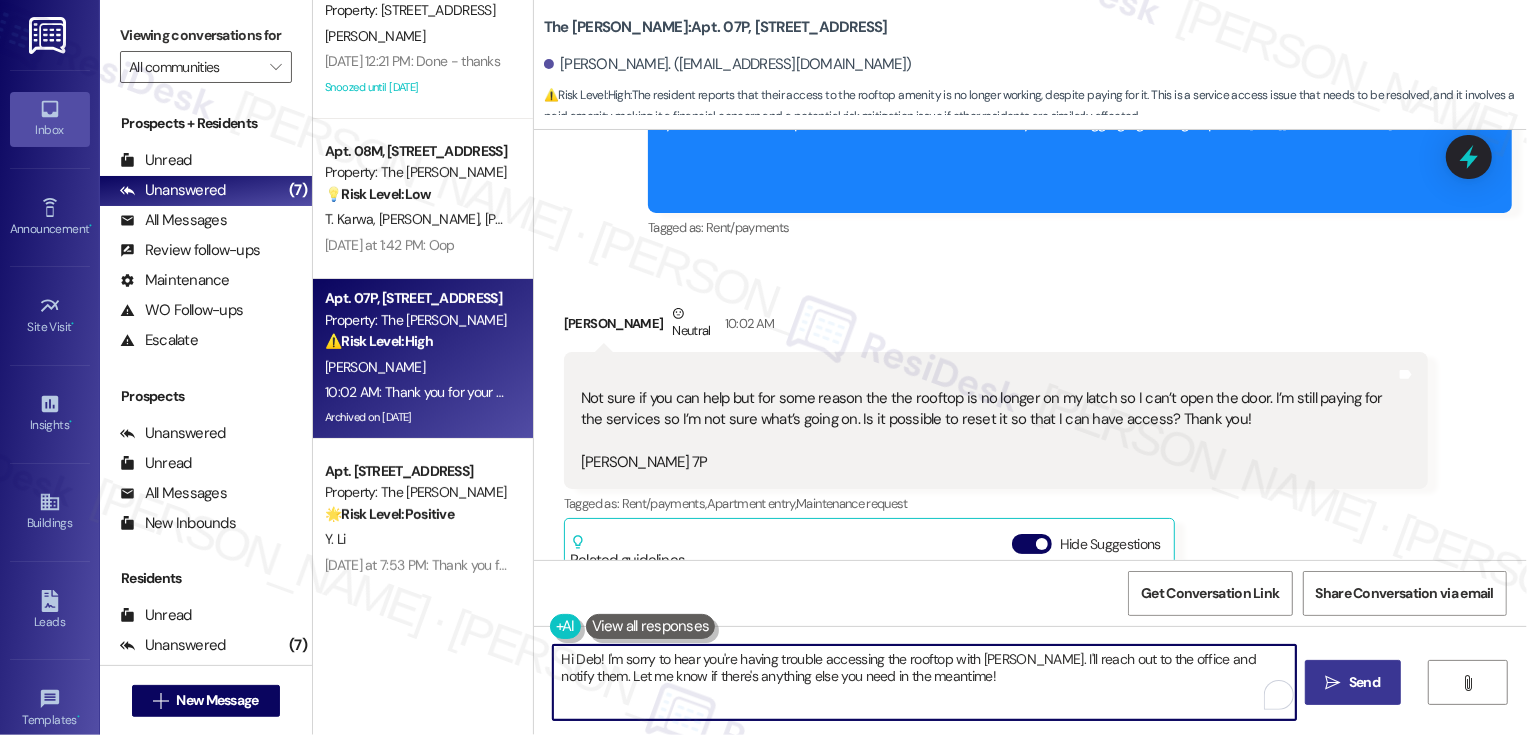 type on "Hi Deb! I'm sorry to hear you're having trouble accessing the rooftop with [PERSON_NAME]. I'll reach out to the office and notify them. Let me know if there's anything else you need in the meantime!" 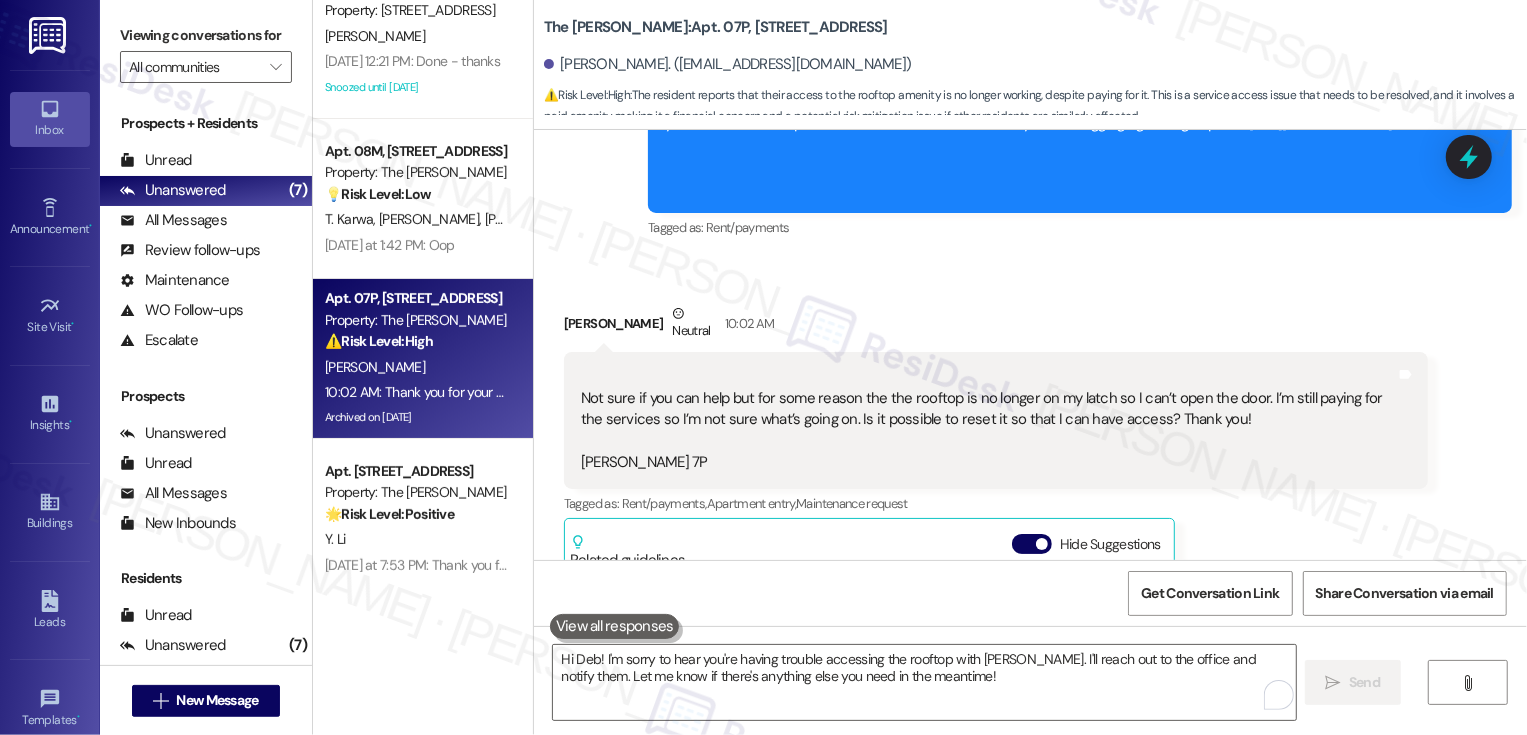 type 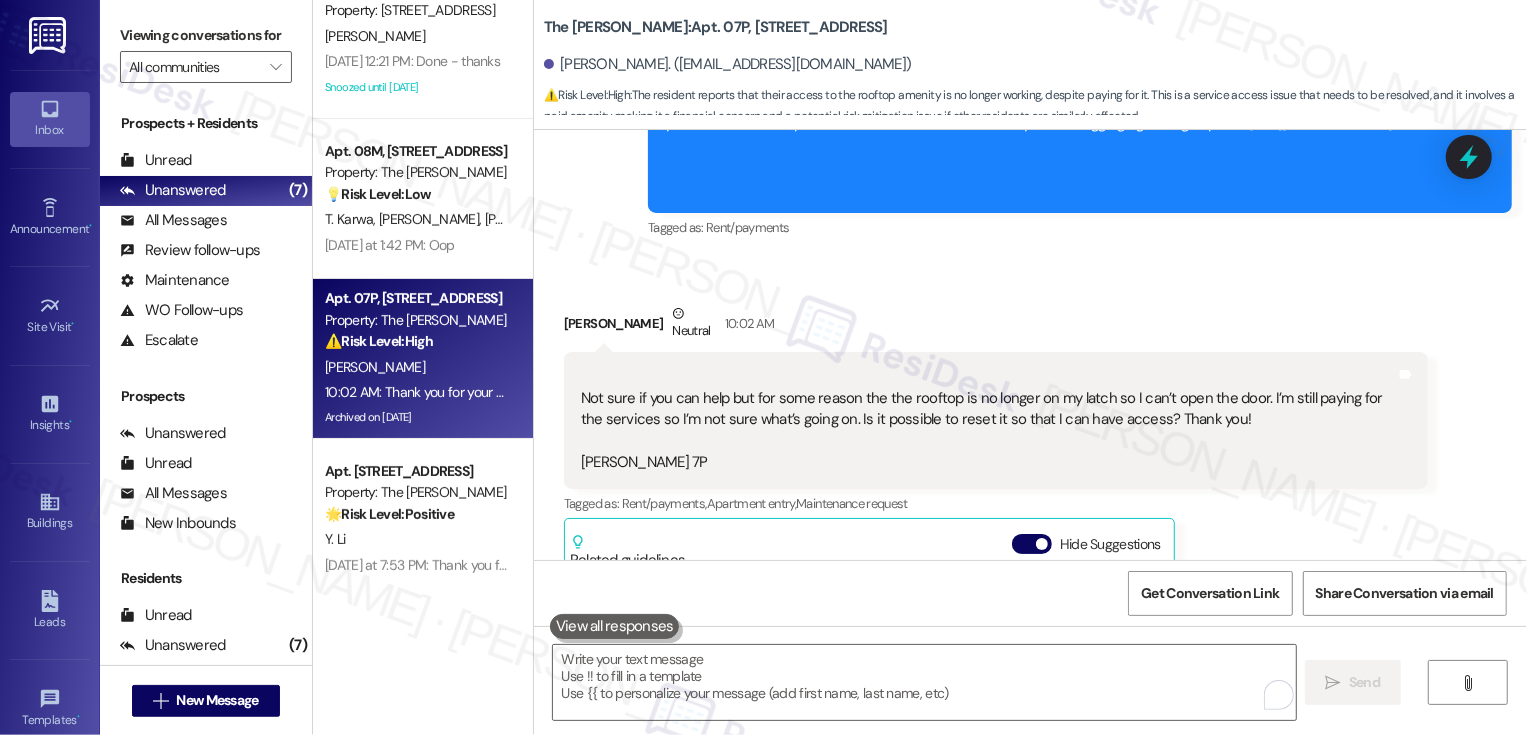 scroll, scrollTop: 14432, scrollLeft: 0, axis: vertical 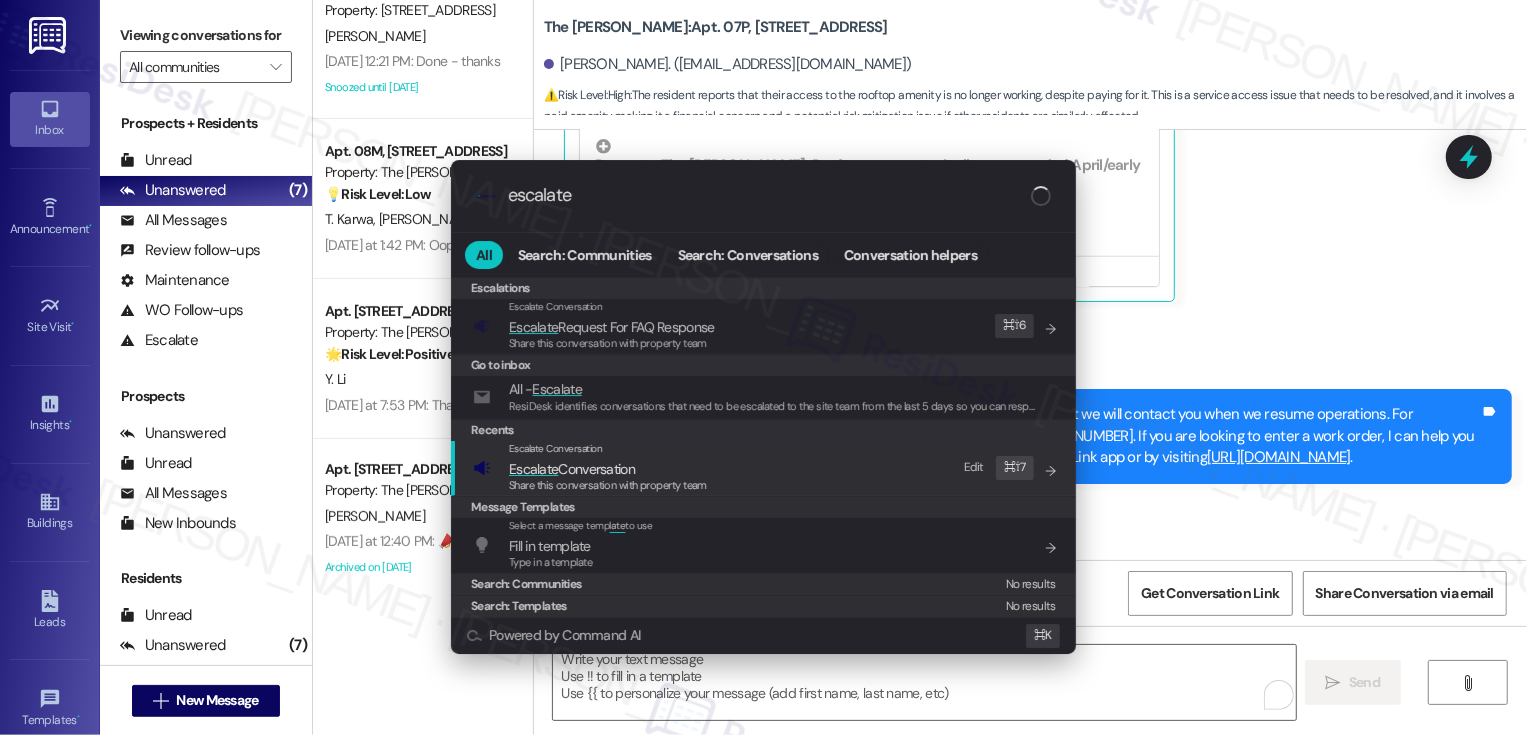 type on "escalate" 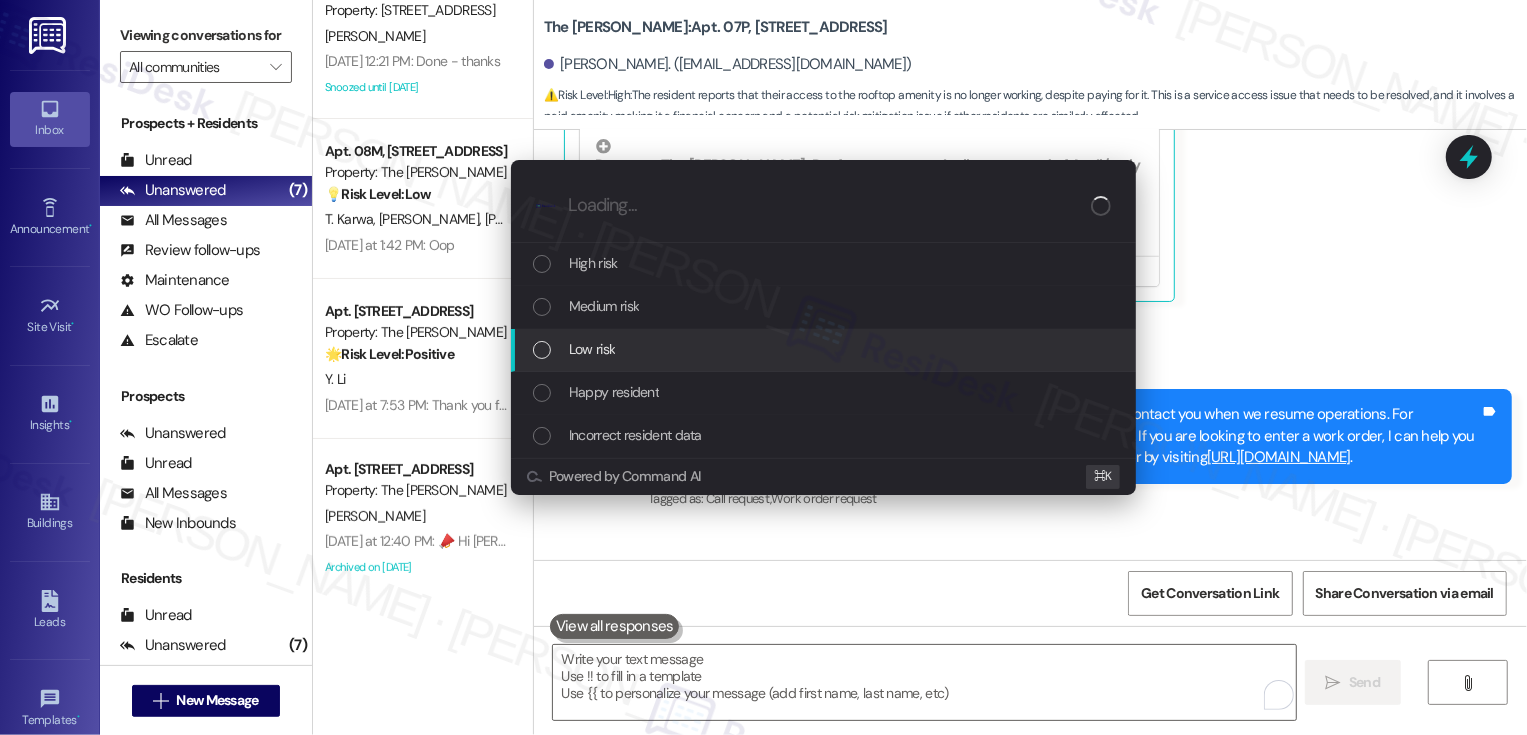 click on "Low risk" at bounding box center [592, 349] 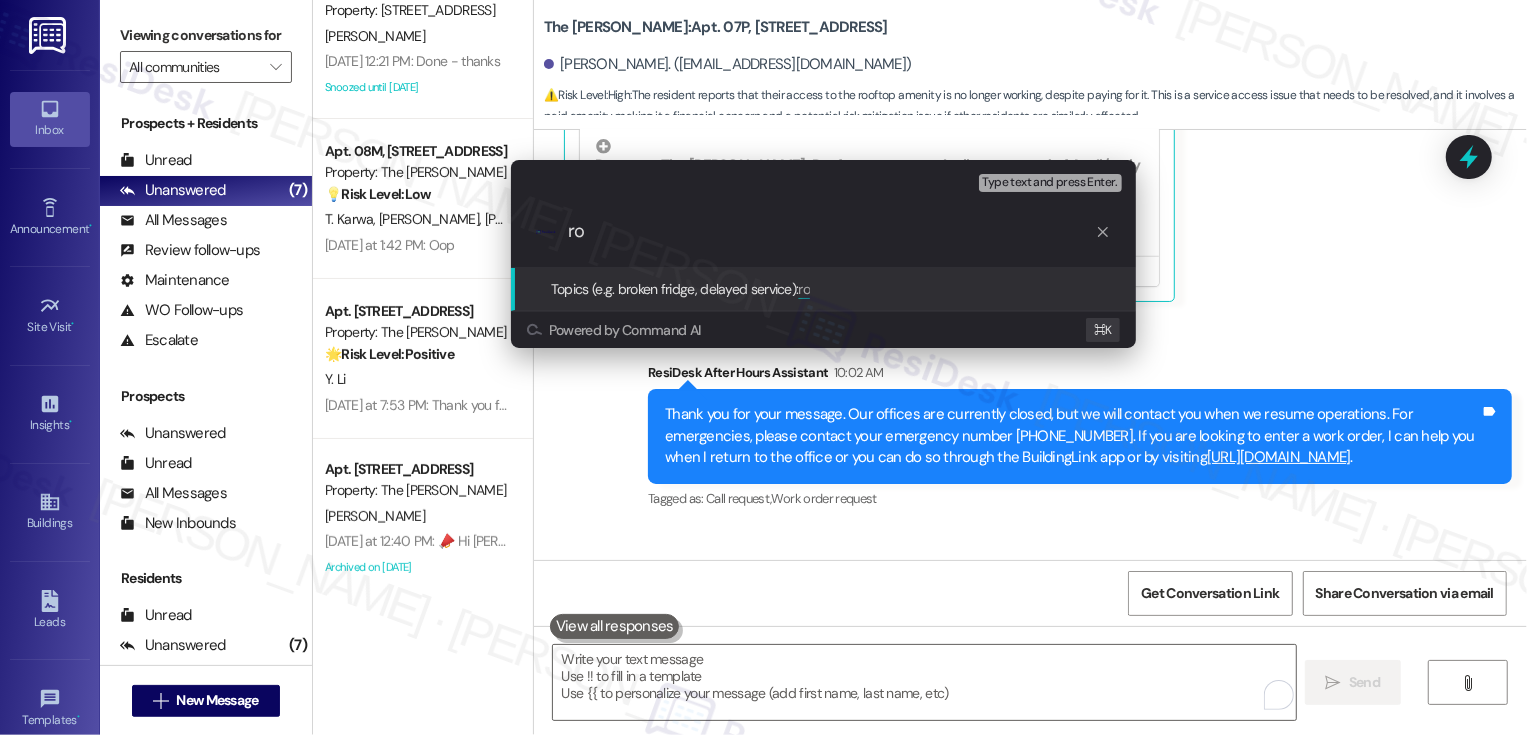type on "r" 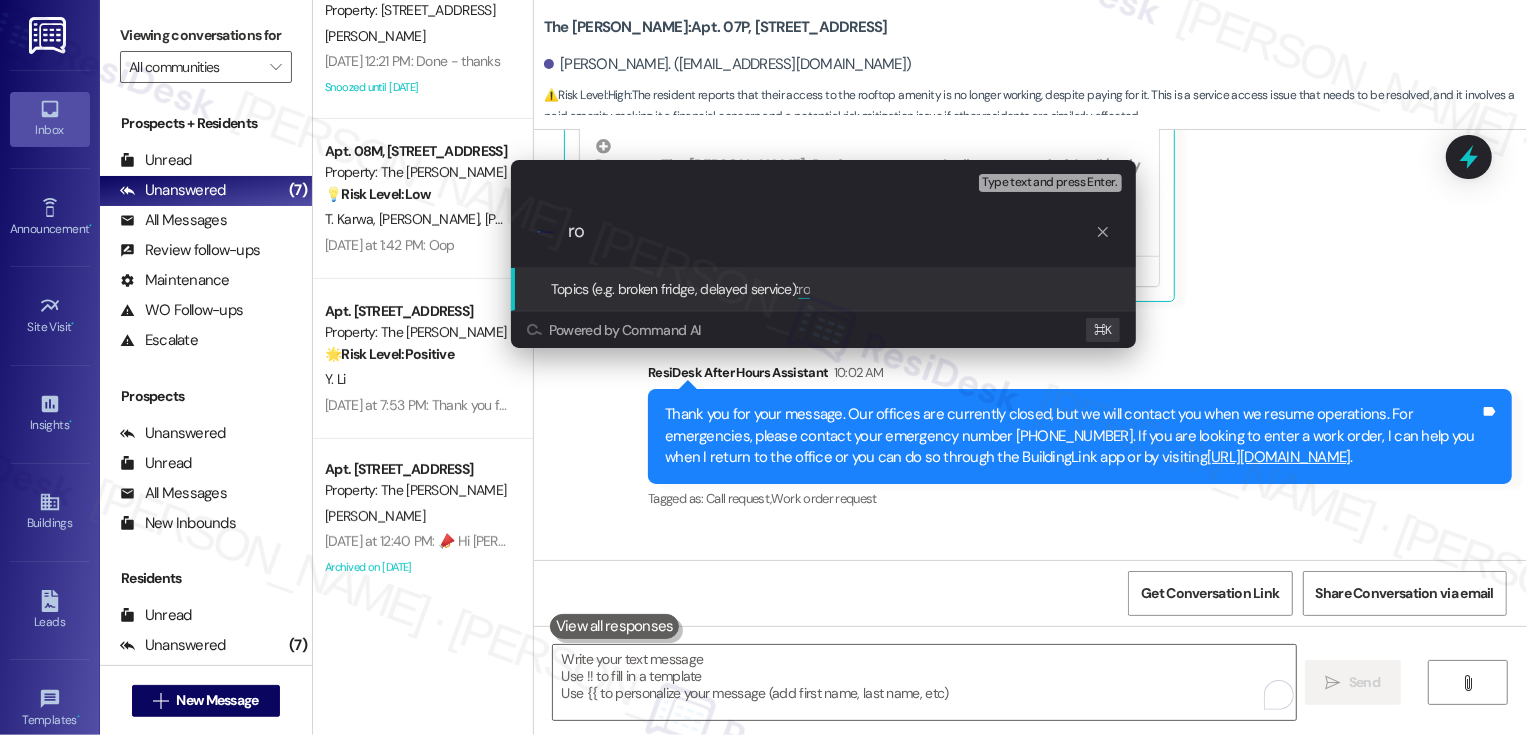 type on "r" 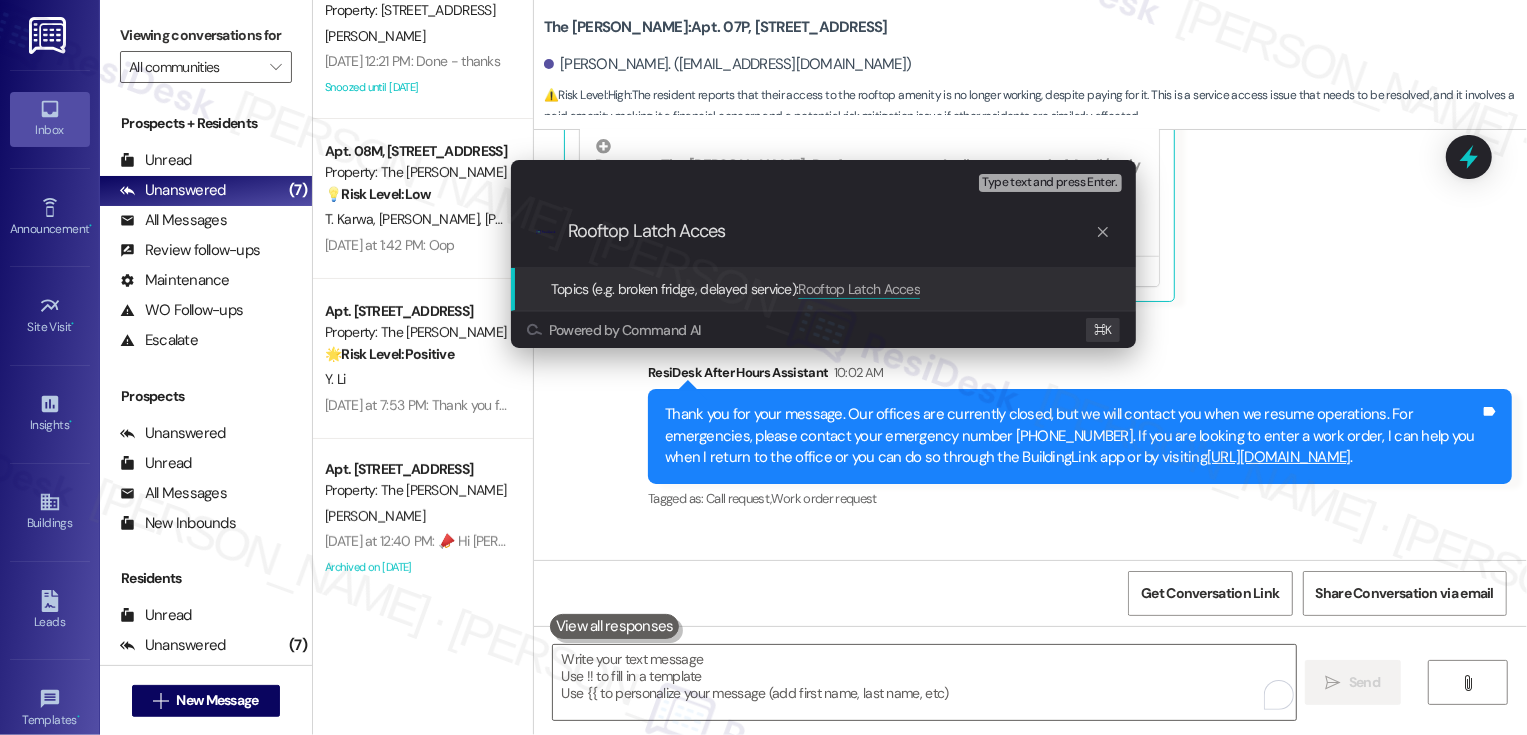 type on "Rooftop Latch Access" 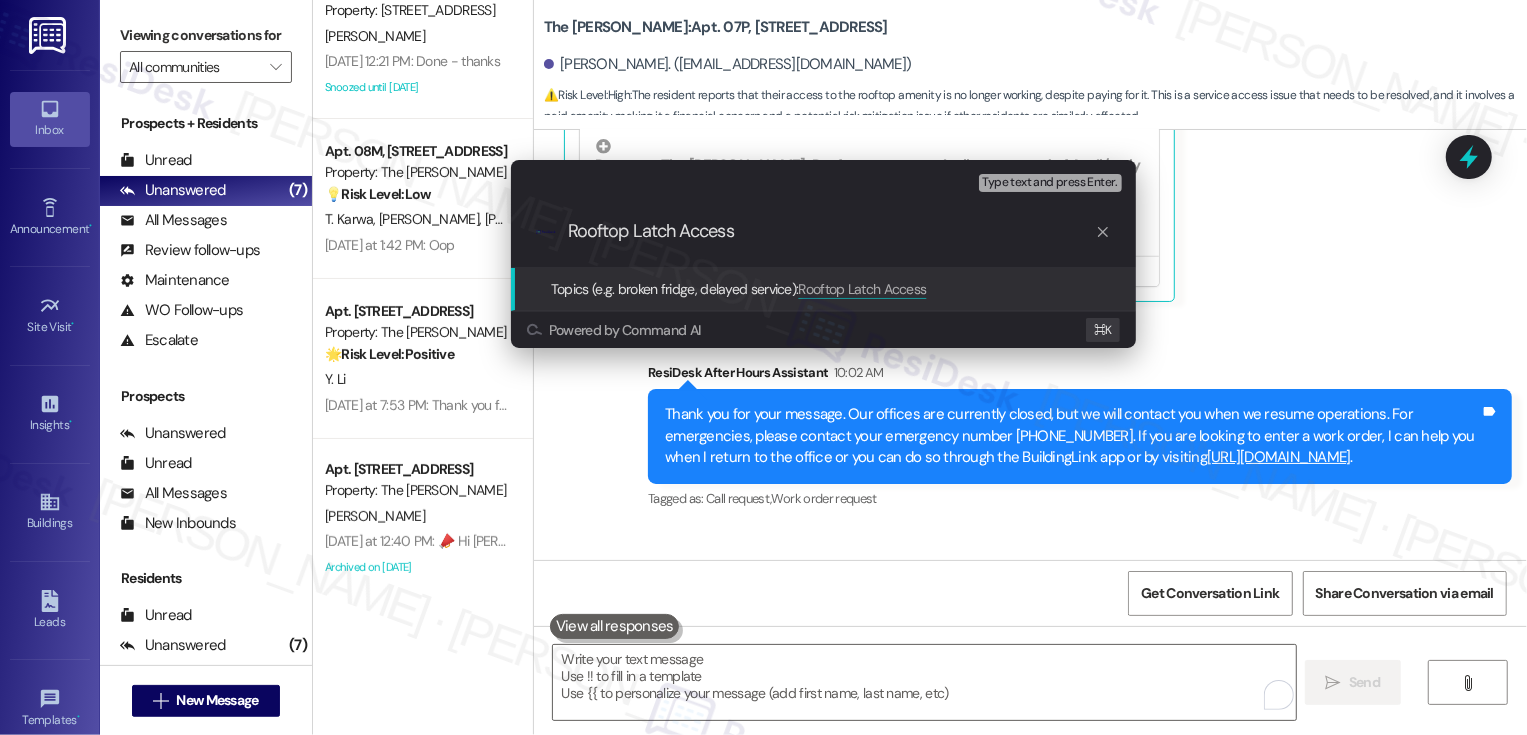 type 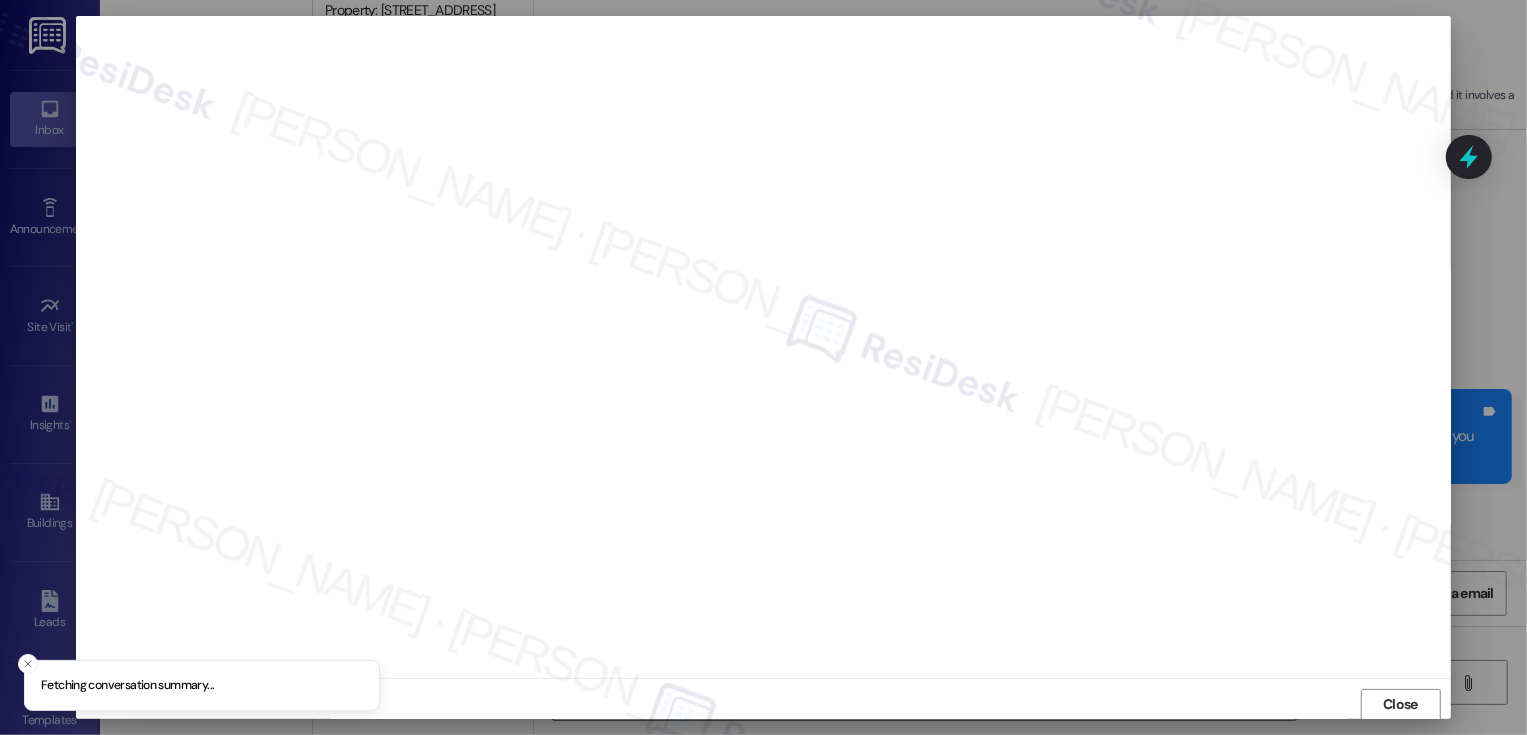 scroll, scrollTop: 1, scrollLeft: 0, axis: vertical 